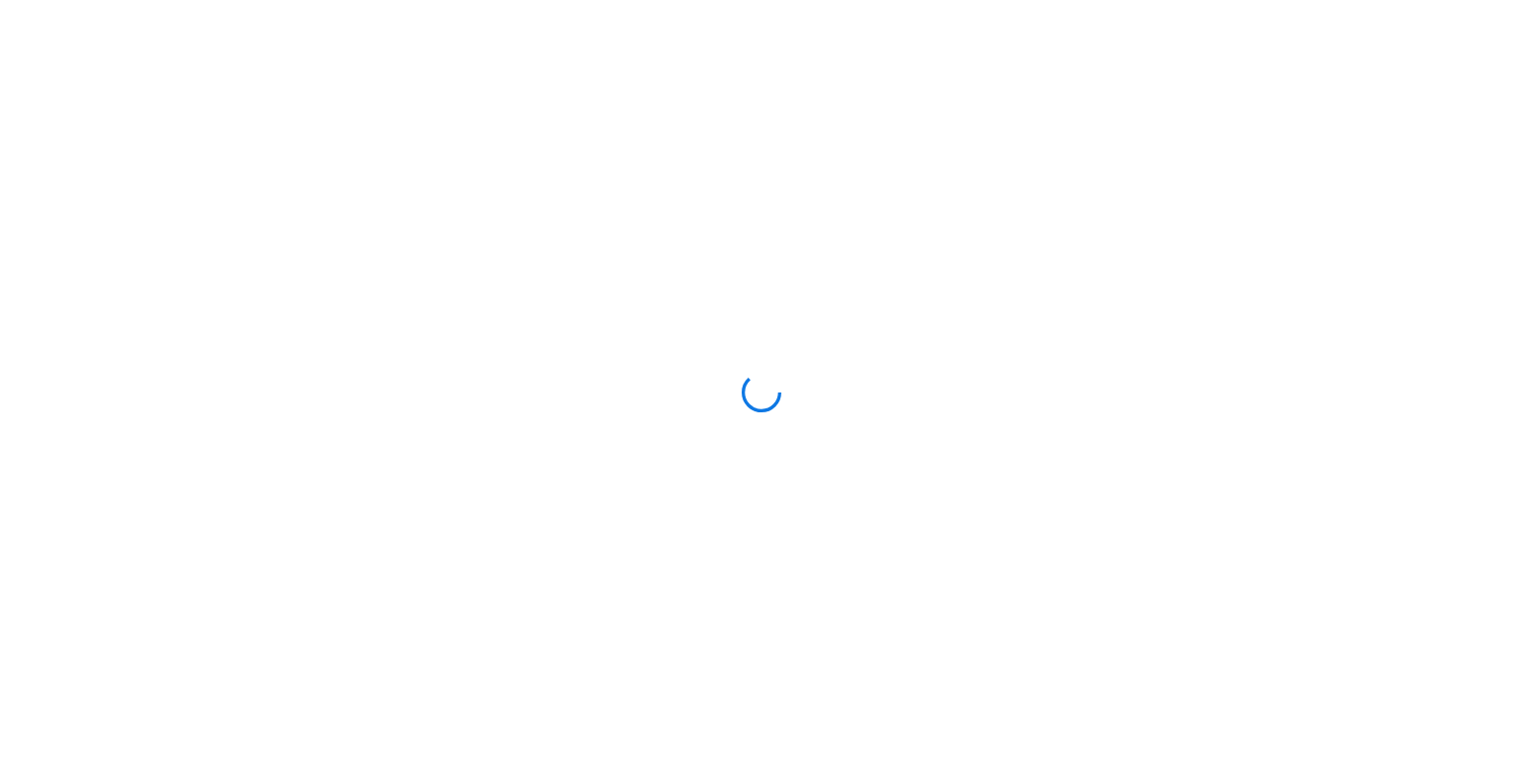 scroll, scrollTop: 0, scrollLeft: 0, axis: both 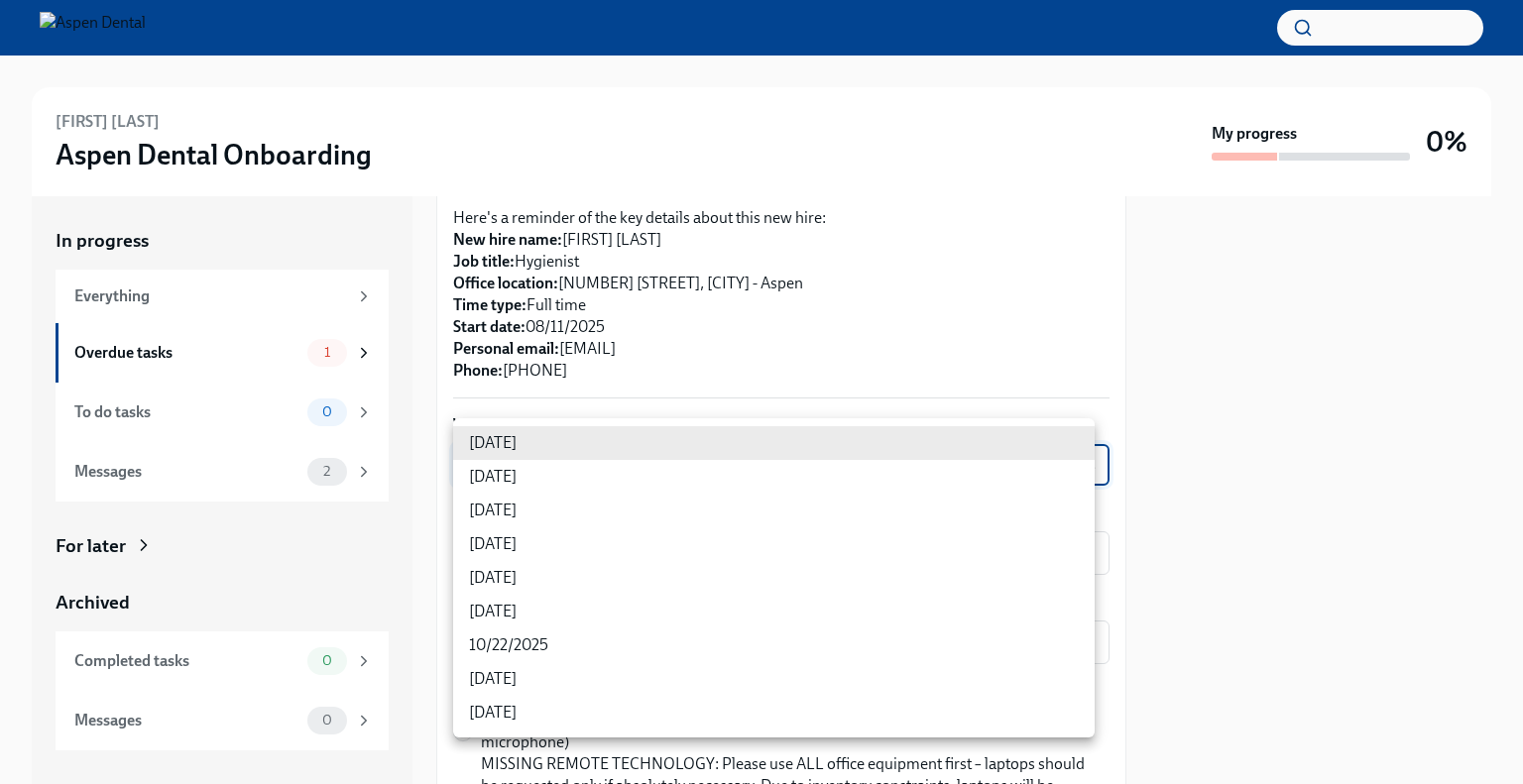 click on "Confirm training details for Cory Anzaldua Overdue Due  a day ago Preparing for Cory Anzaldua's start ([DATE], [NUMBER] [STREET], [CITY] - Aspen) Dear Tricia,
This is a friendly reminder that Cory Anzaldua will be starting work shortly as a Hygi... Please provide a few extra details so we can
register Cory for their virtual onboarding
tailor the info Dado sends to them about their training
order their new hire kit to be delivered to the right place
The training details are scheduled to be sent to Cory 1 week before their startdate. Please provide the info requested below ahead of that point. Here's a reminder of the key details about this new hire:
New hire name:  Cory Anzaldua
Job title:  Hygienist
Office location:  [NUMBER] [STREET], [CITY] - Aspen
Time type:  Full time
Start date:  [DATE]
Personal email:
Phone: ​ x" at bounding box center [762, 392] 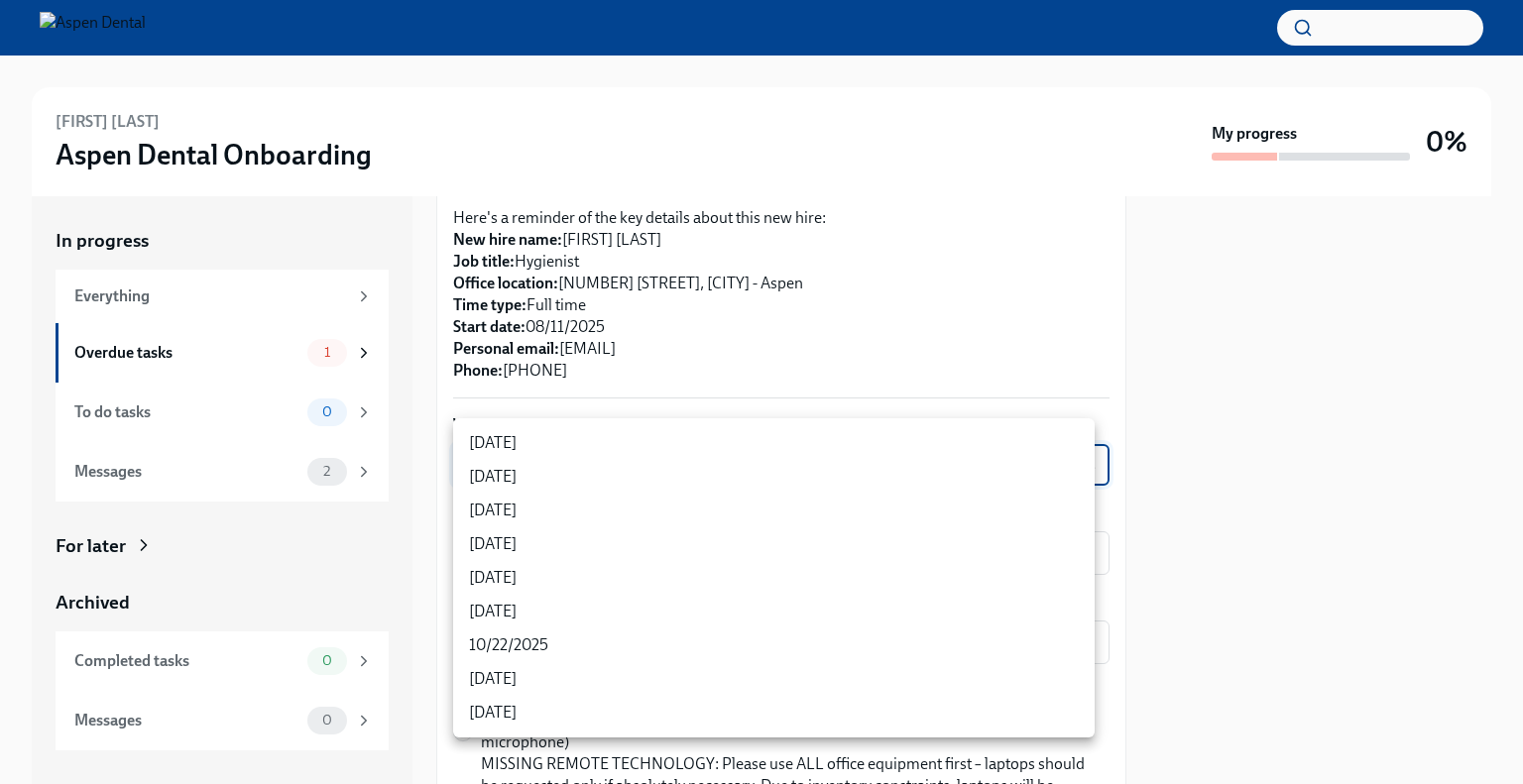 click on "[DATE]" at bounding box center (773, 510) 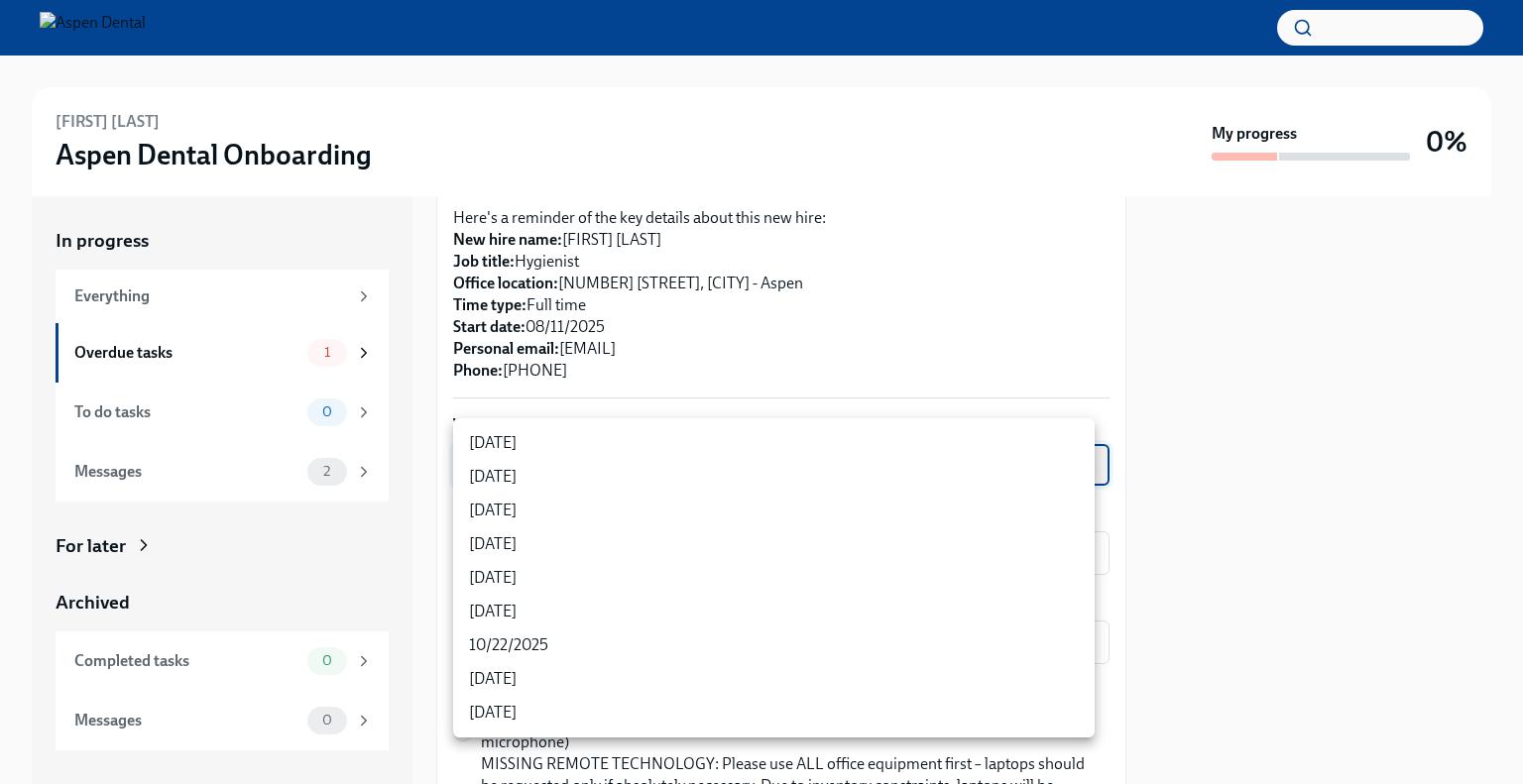 type on "sH0Qd4ANU" 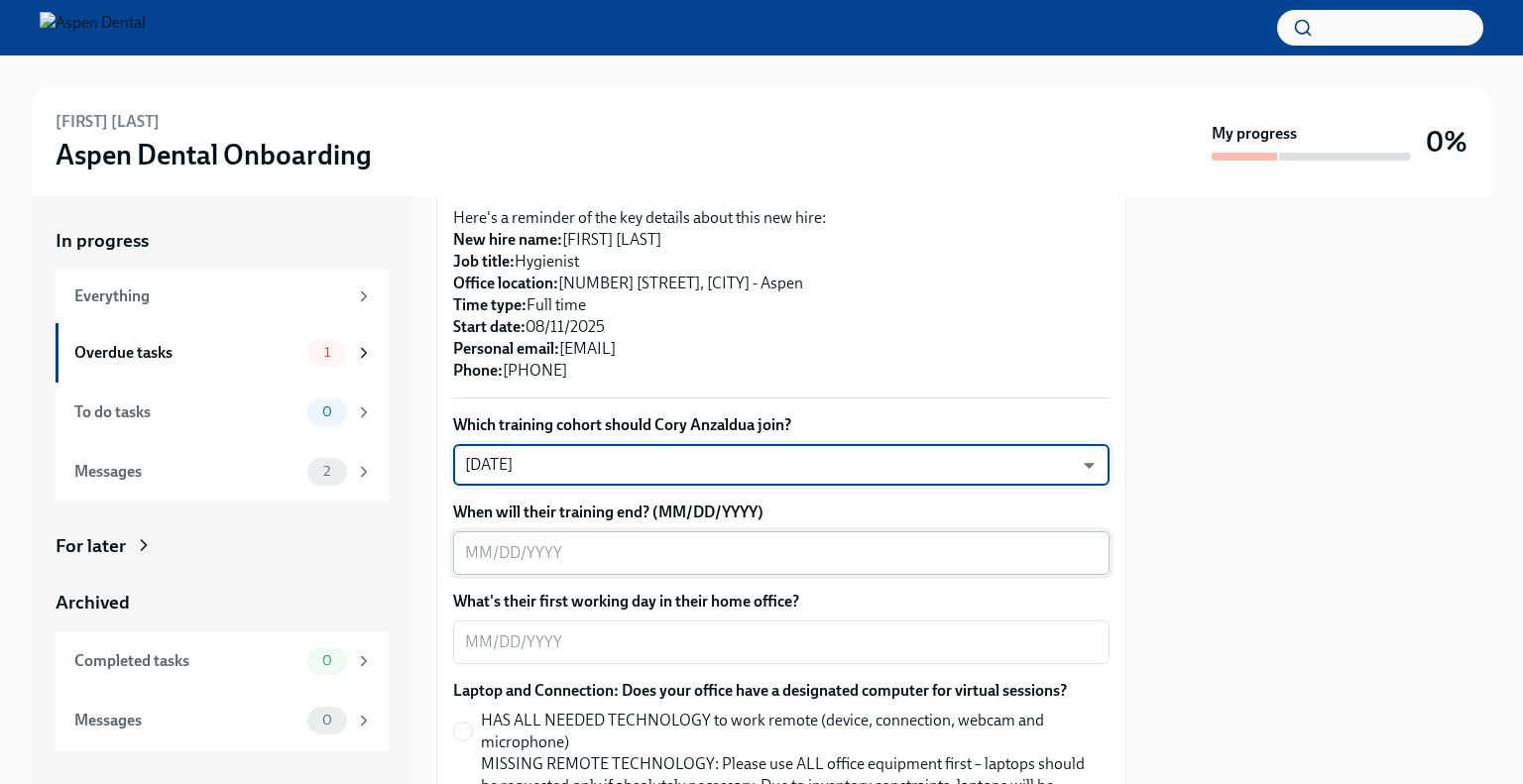 click on "When will their training end? (MM/DD/YYYY)" at bounding box center (781, 553) 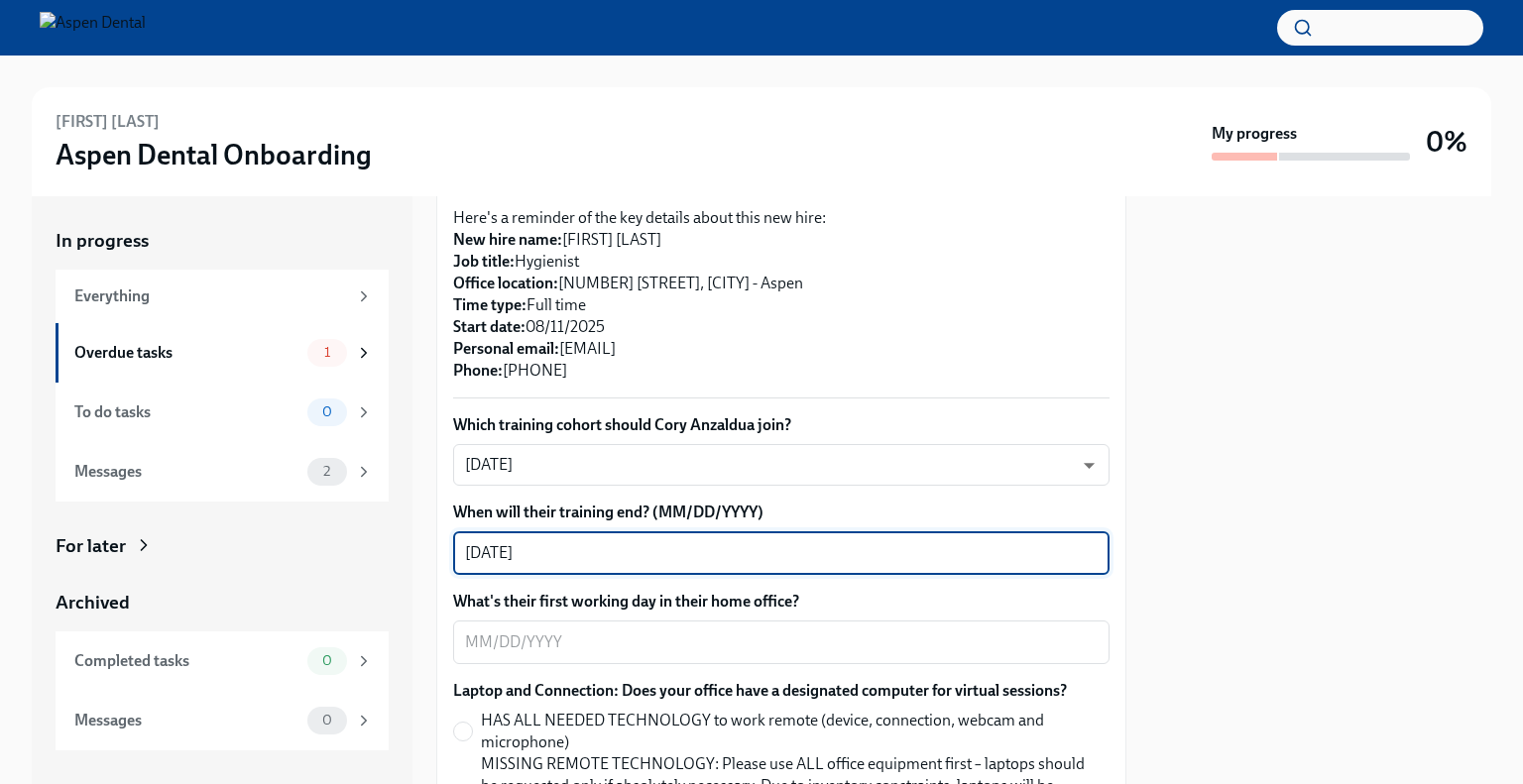 click on "[DATE]" at bounding box center [781, 553] 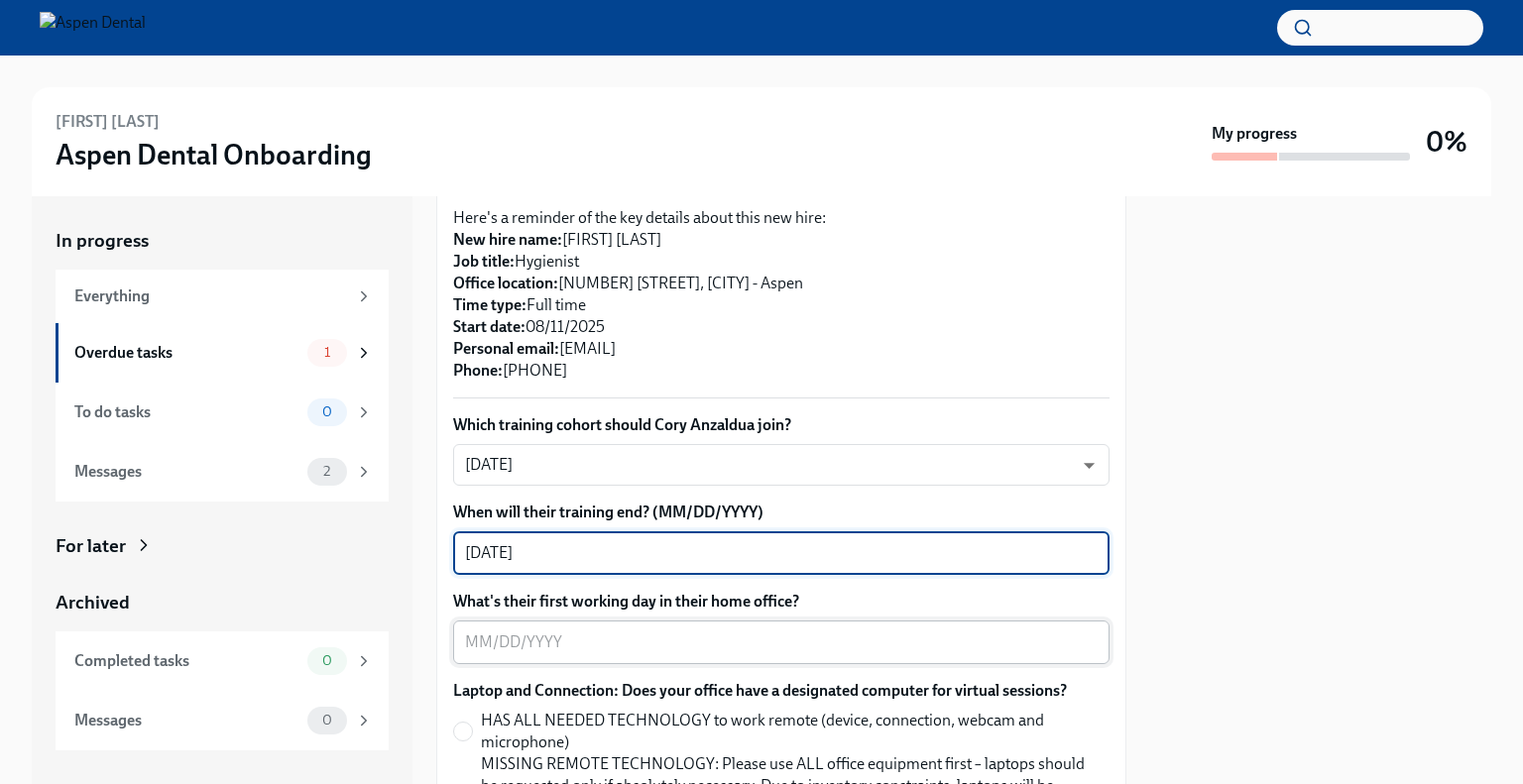 type on "[DATE]" 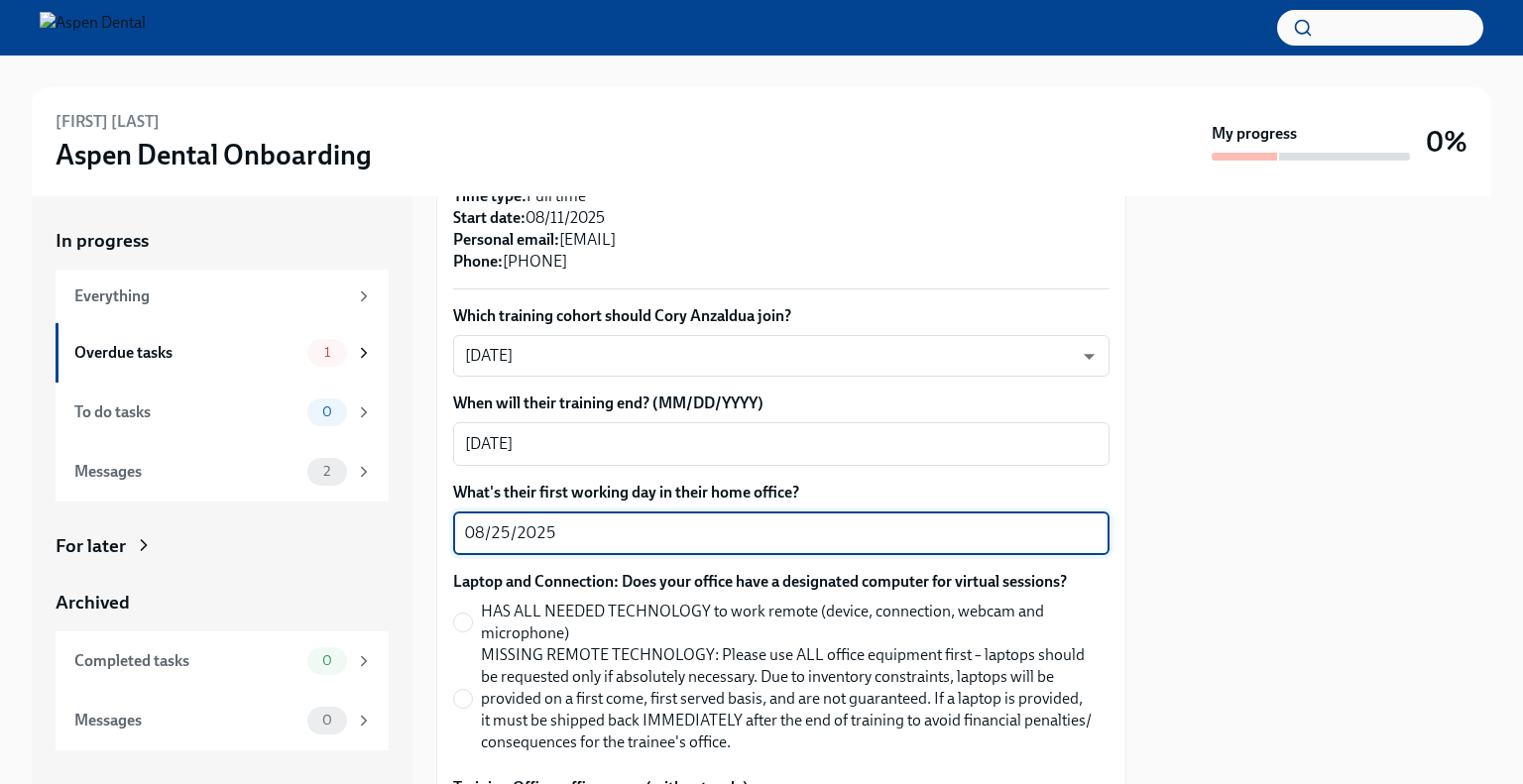 scroll, scrollTop: 694, scrollLeft: 0, axis: vertical 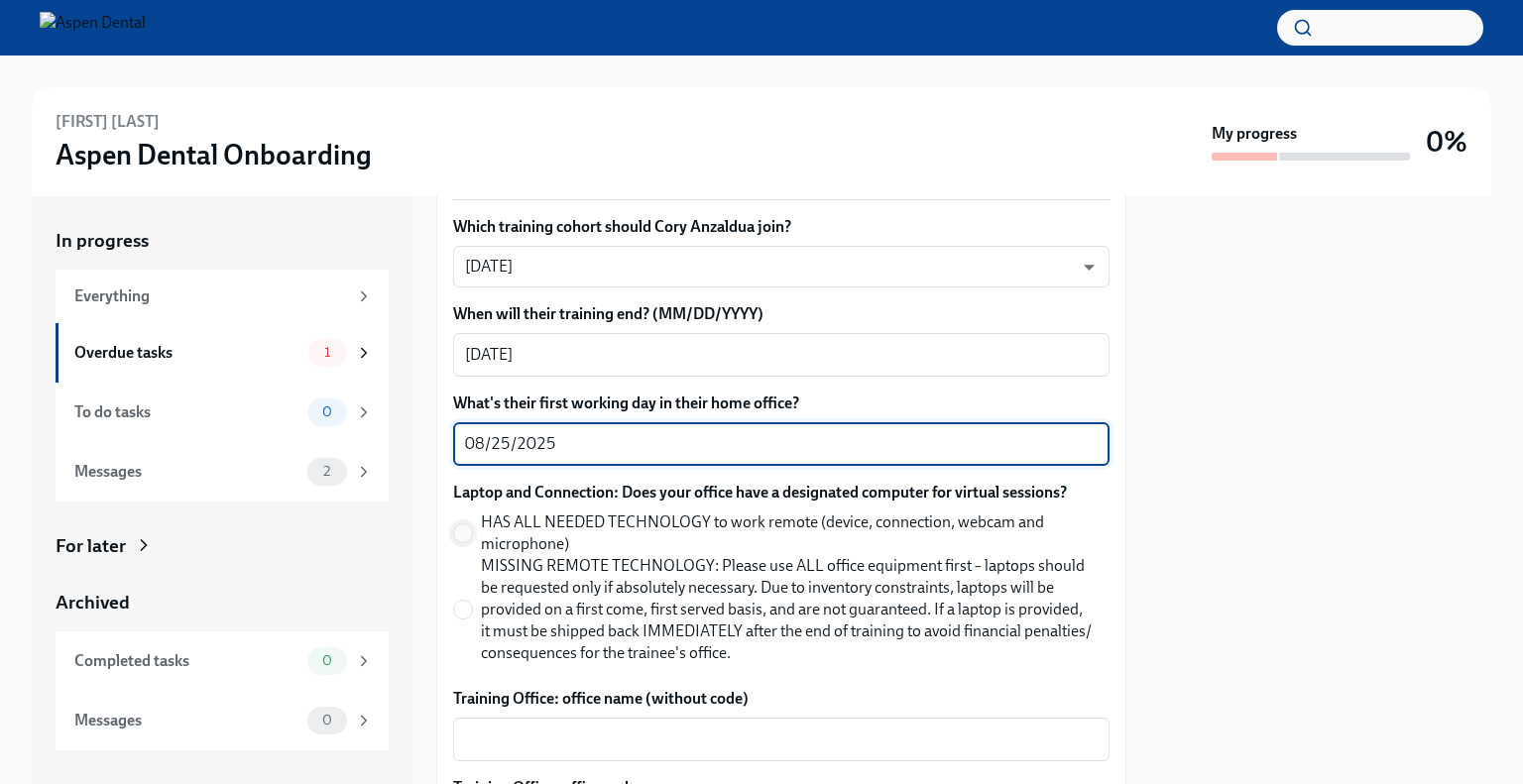 type on "08/25/2025" 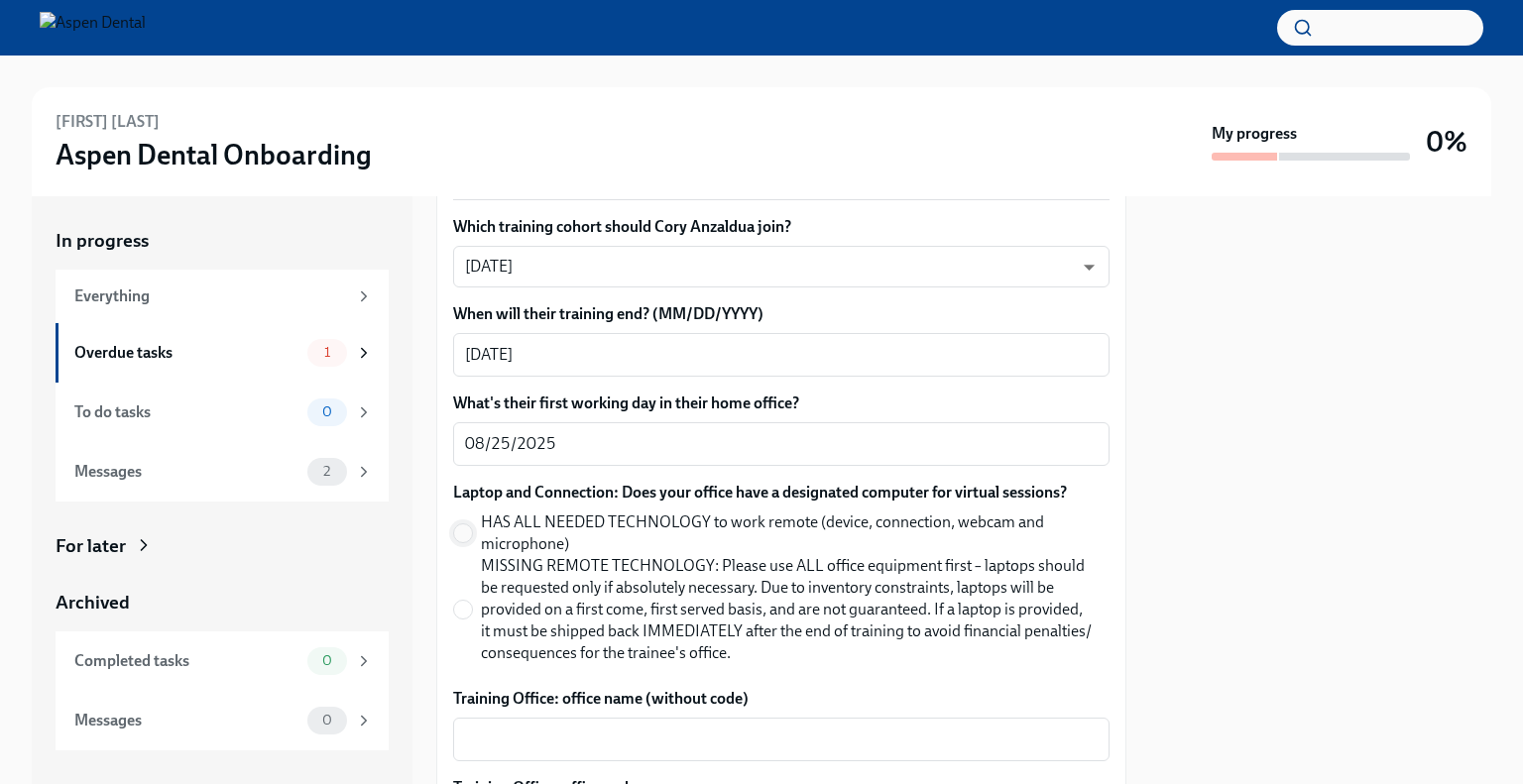 click on "HAS ALL NEEDED TECHNOLOGY to work remote (device, connection, webcam and microphone)" at bounding box center (463, 533) 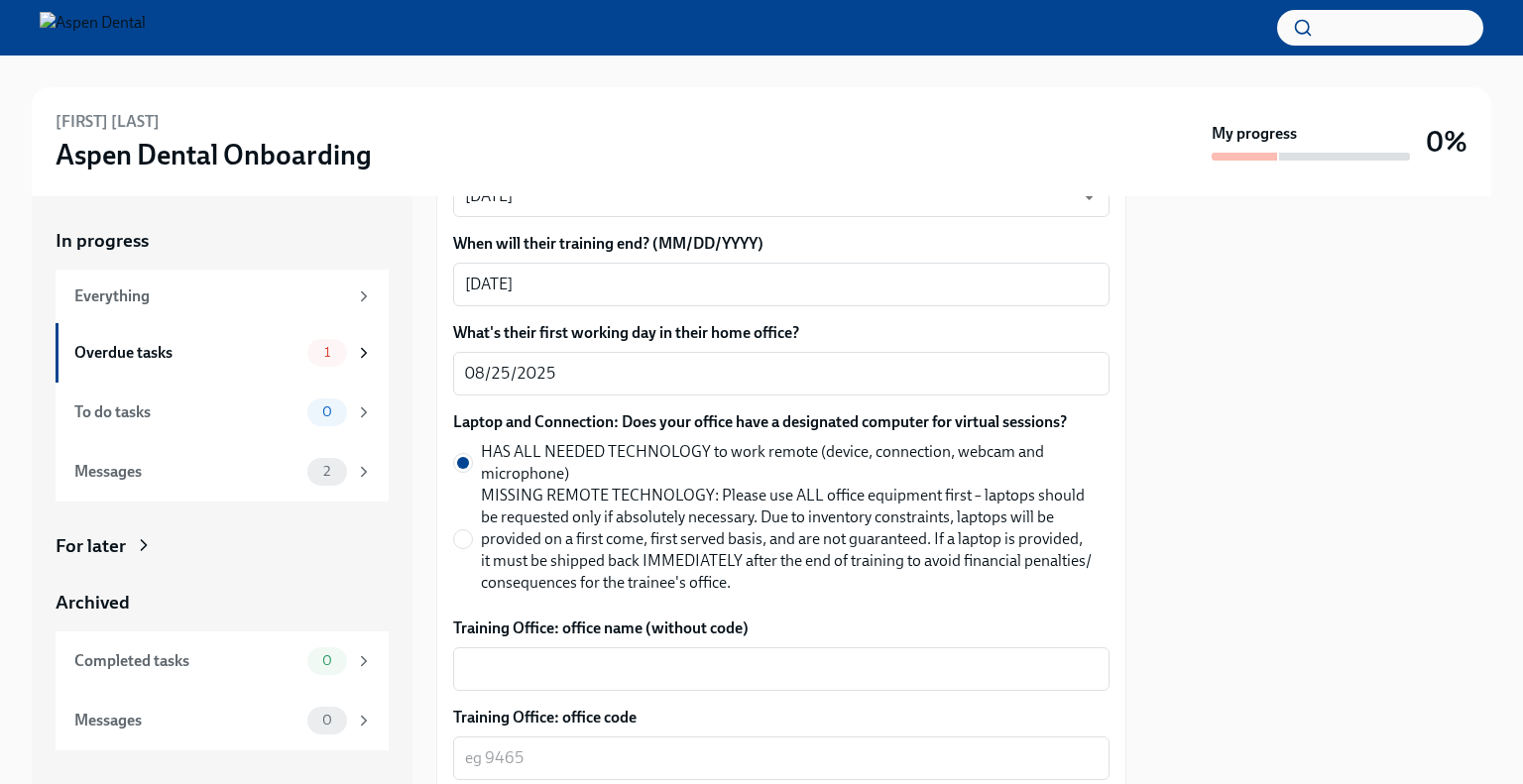 scroll, scrollTop: 793, scrollLeft: 0, axis: vertical 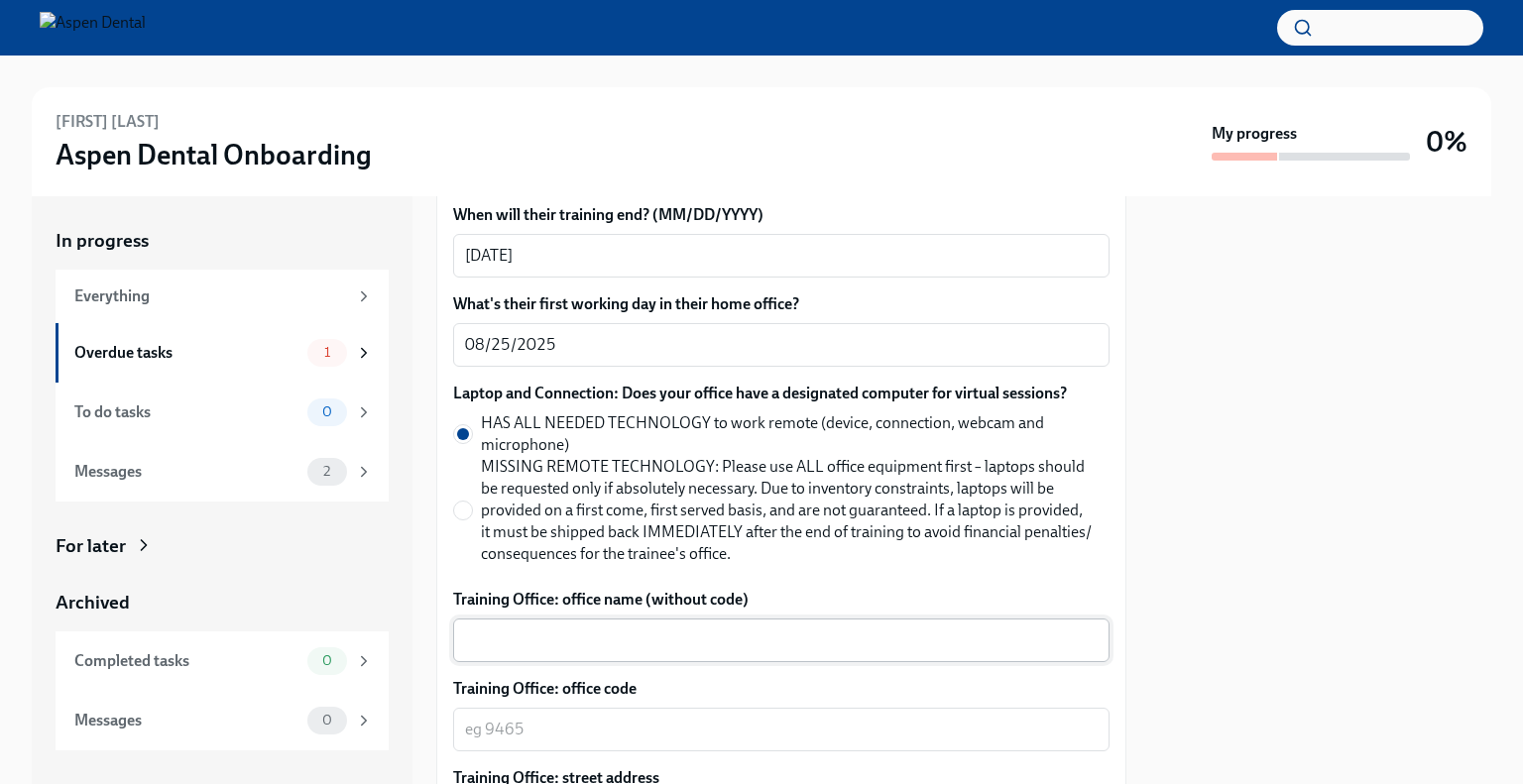 click on "Training Office: office name (without code)" at bounding box center [781, 640] 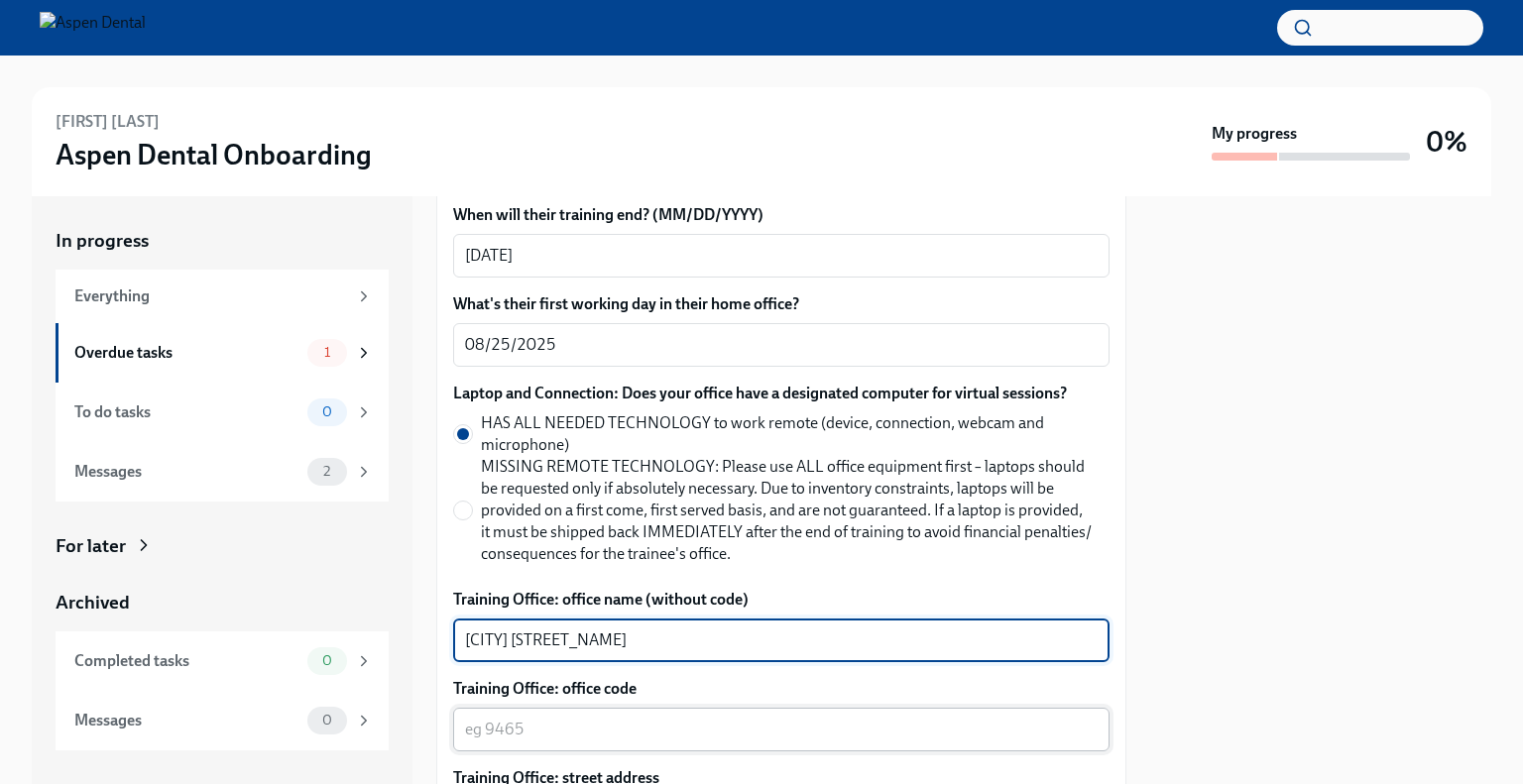 type on "[CITY] [STREET_NAME]" 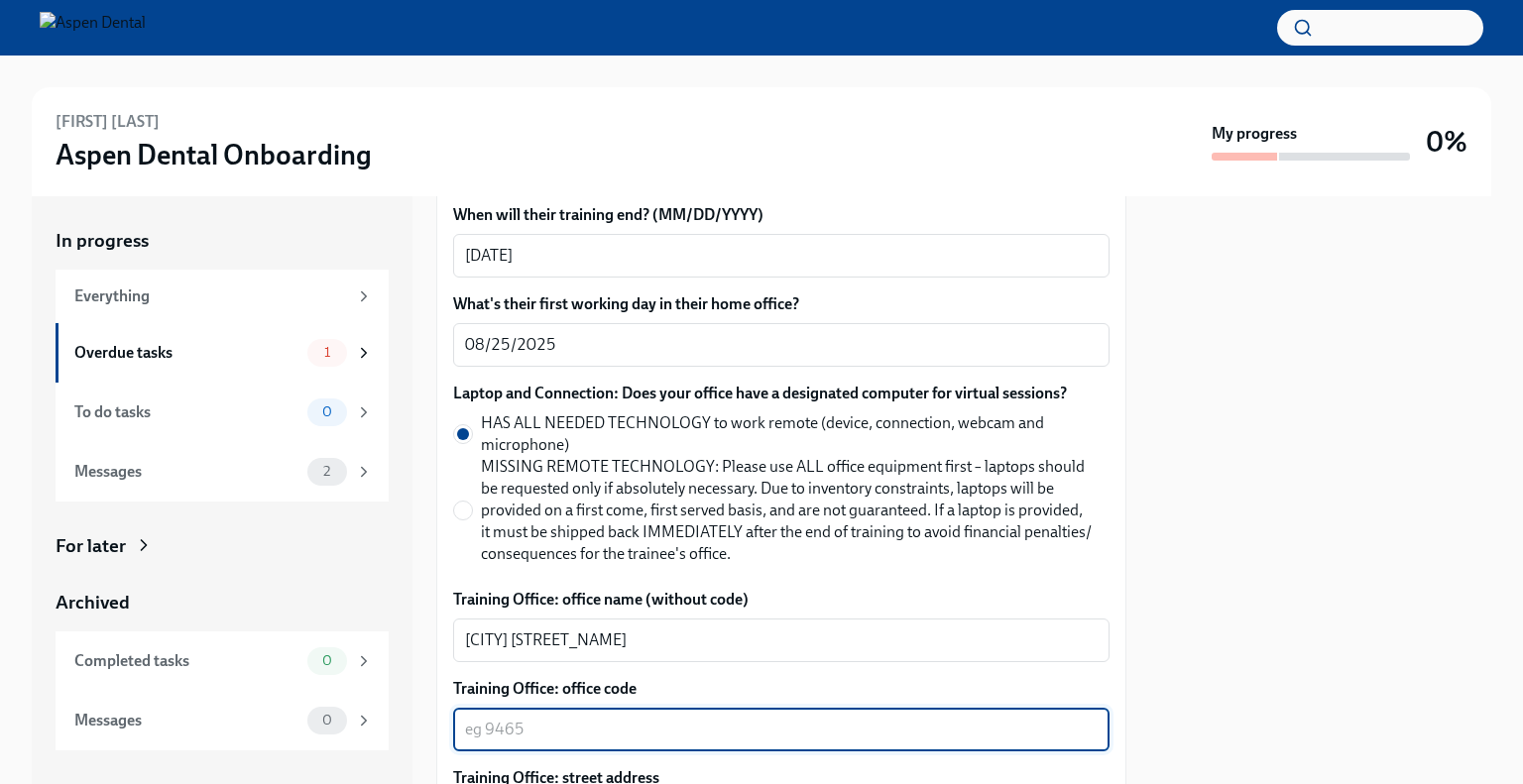 click on "Training Office: office code" at bounding box center (781, 729) 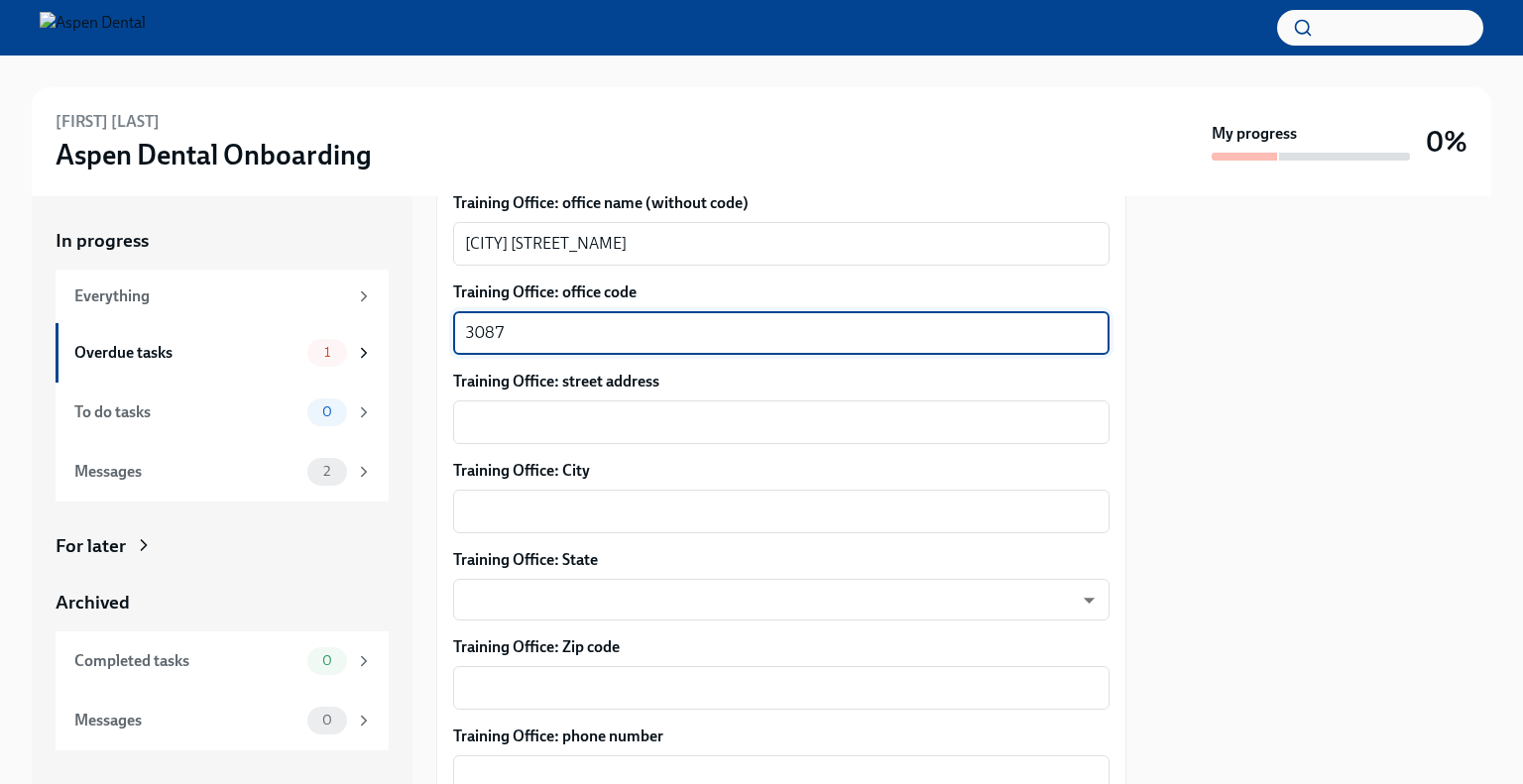 scroll, scrollTop: 1288, scrollLeft: 0, axis: vertical 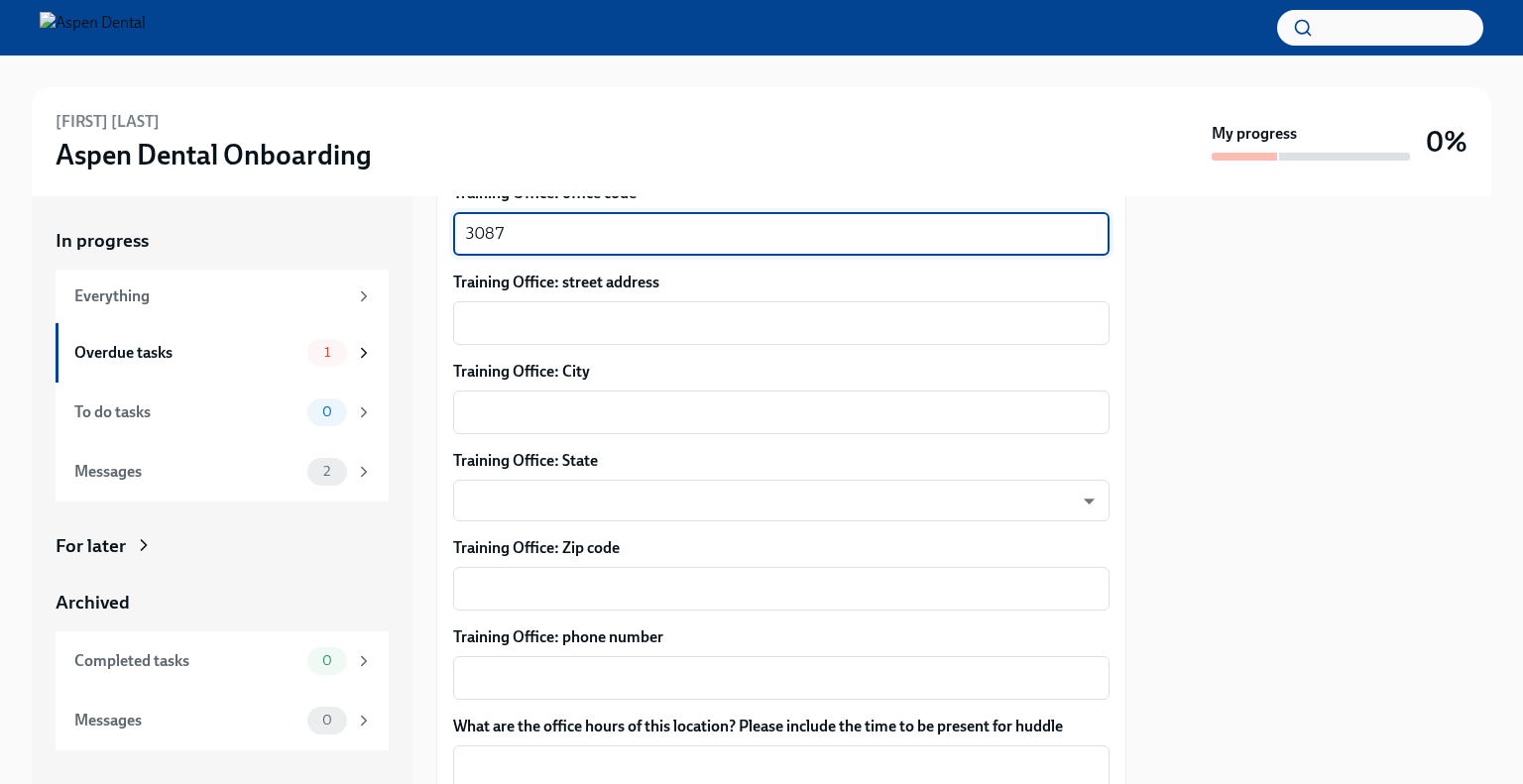 type on "3087" 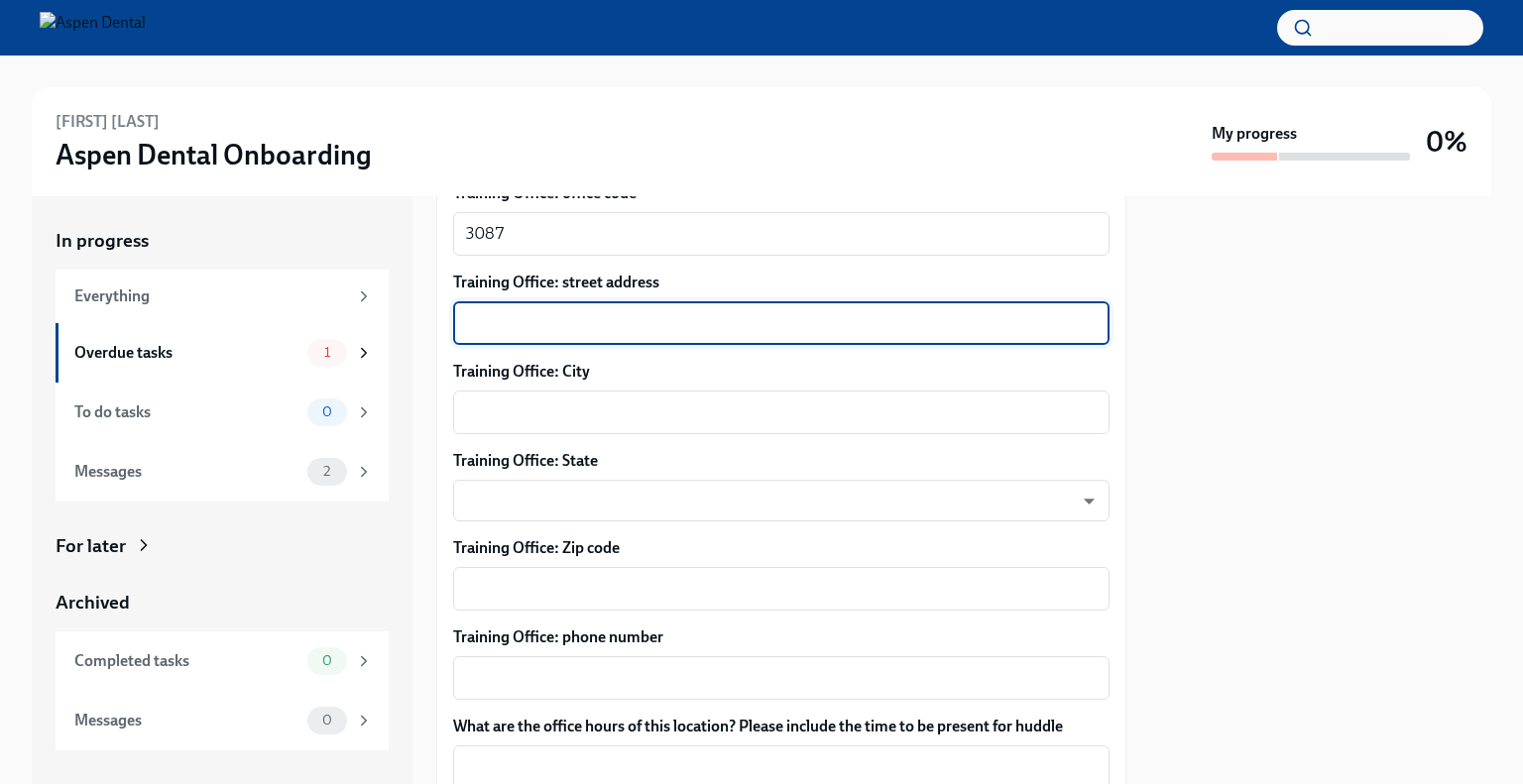 click on "Training Office: street address" at bounding box center (781, 323) 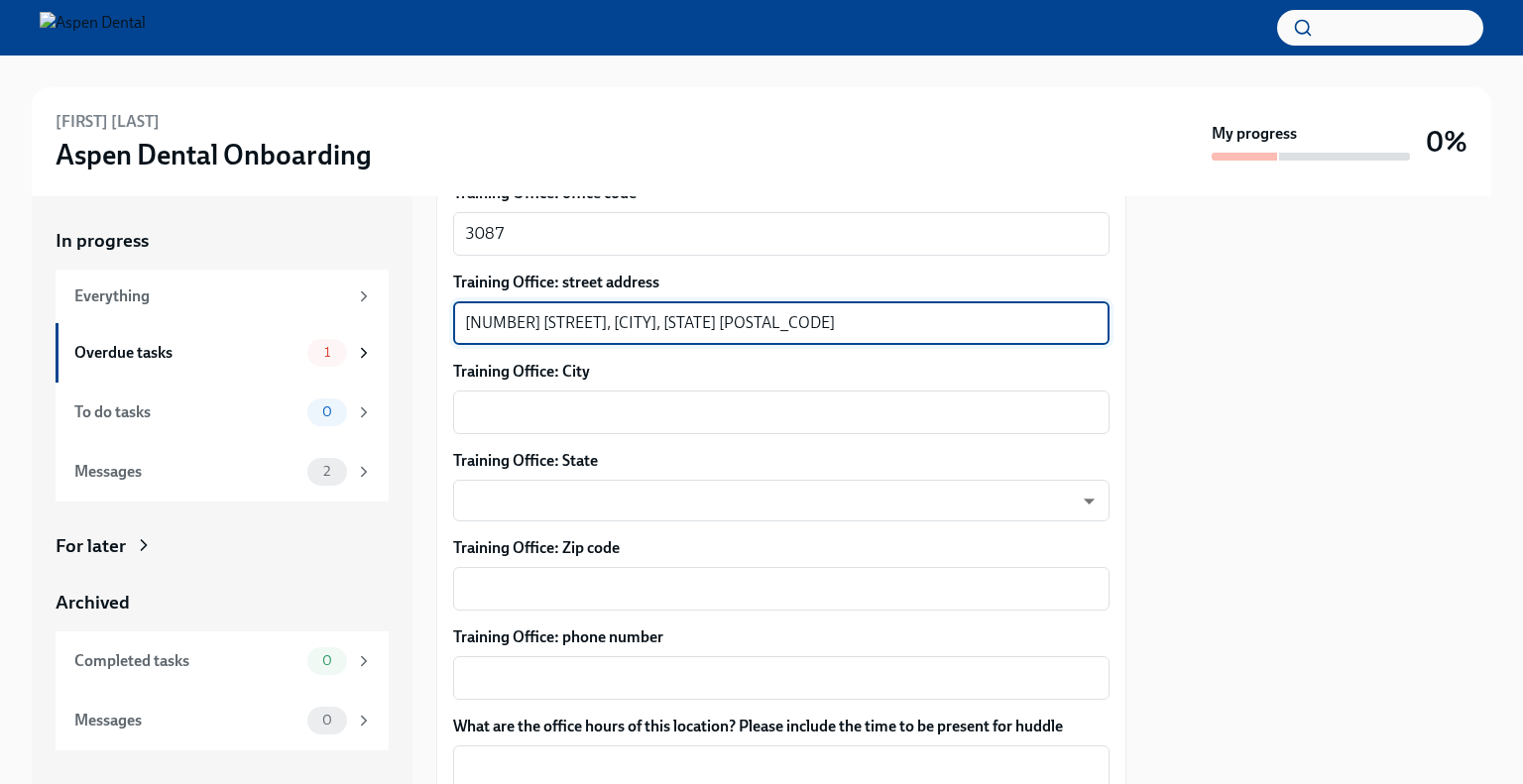 drag, startPoint x: 624, startPoint y: 300, endPoint x: 781, endPoint y: 317, distance: 157.9177 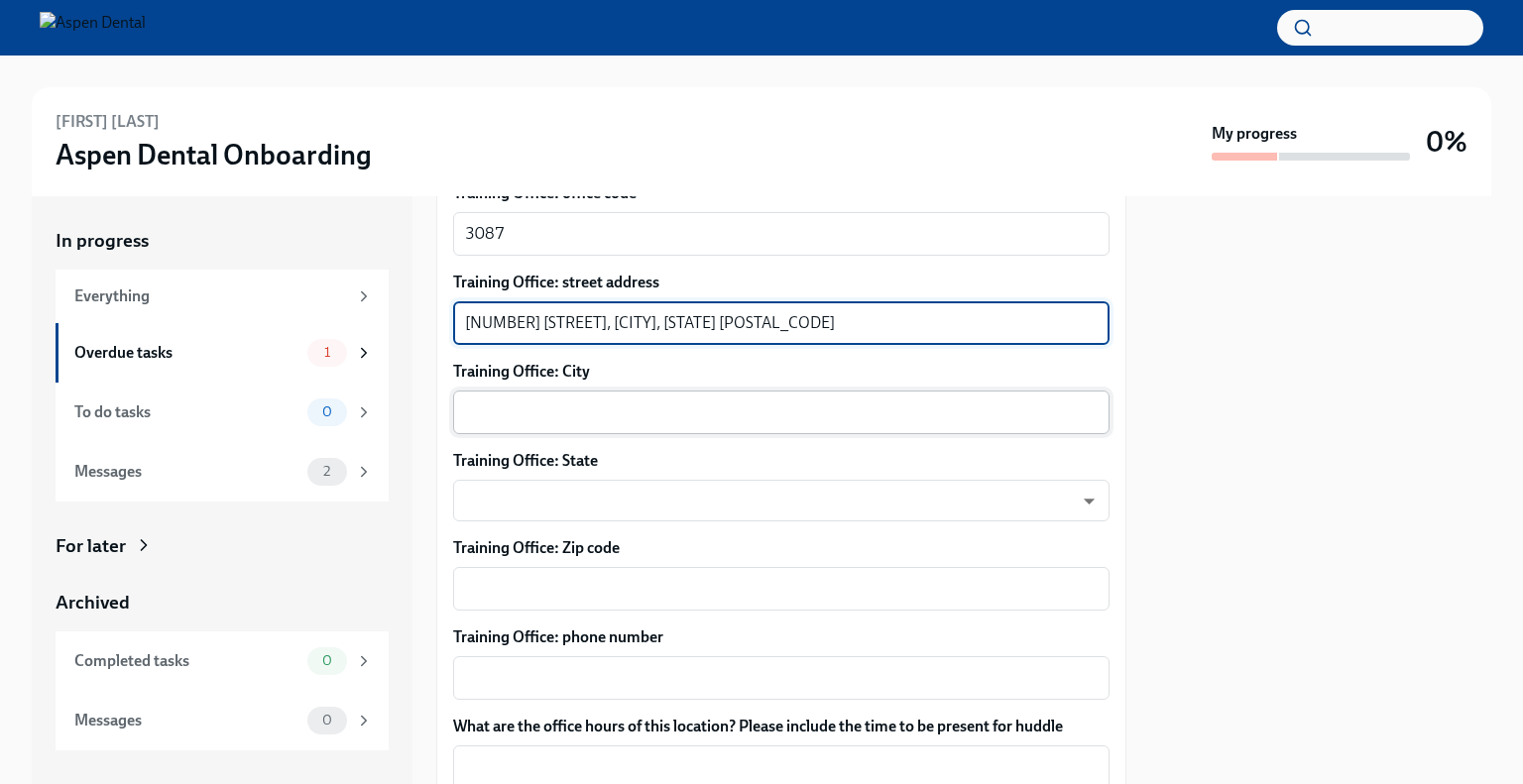 type on "[NUMBER] [STREET], [CITY], [STATE] [POSTAL_CODE]" 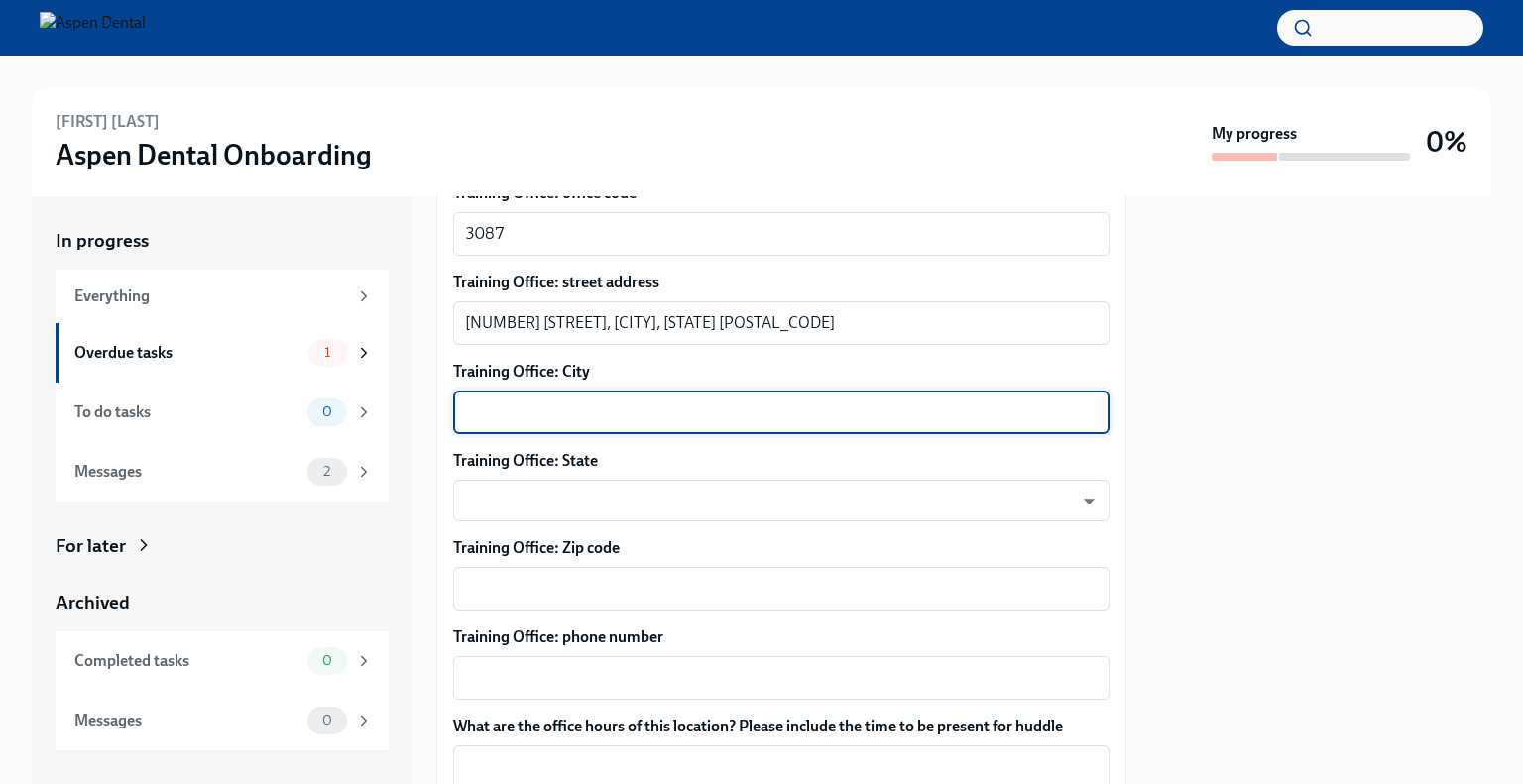 click on "Training Office: City" at bounding box center (781, 412) 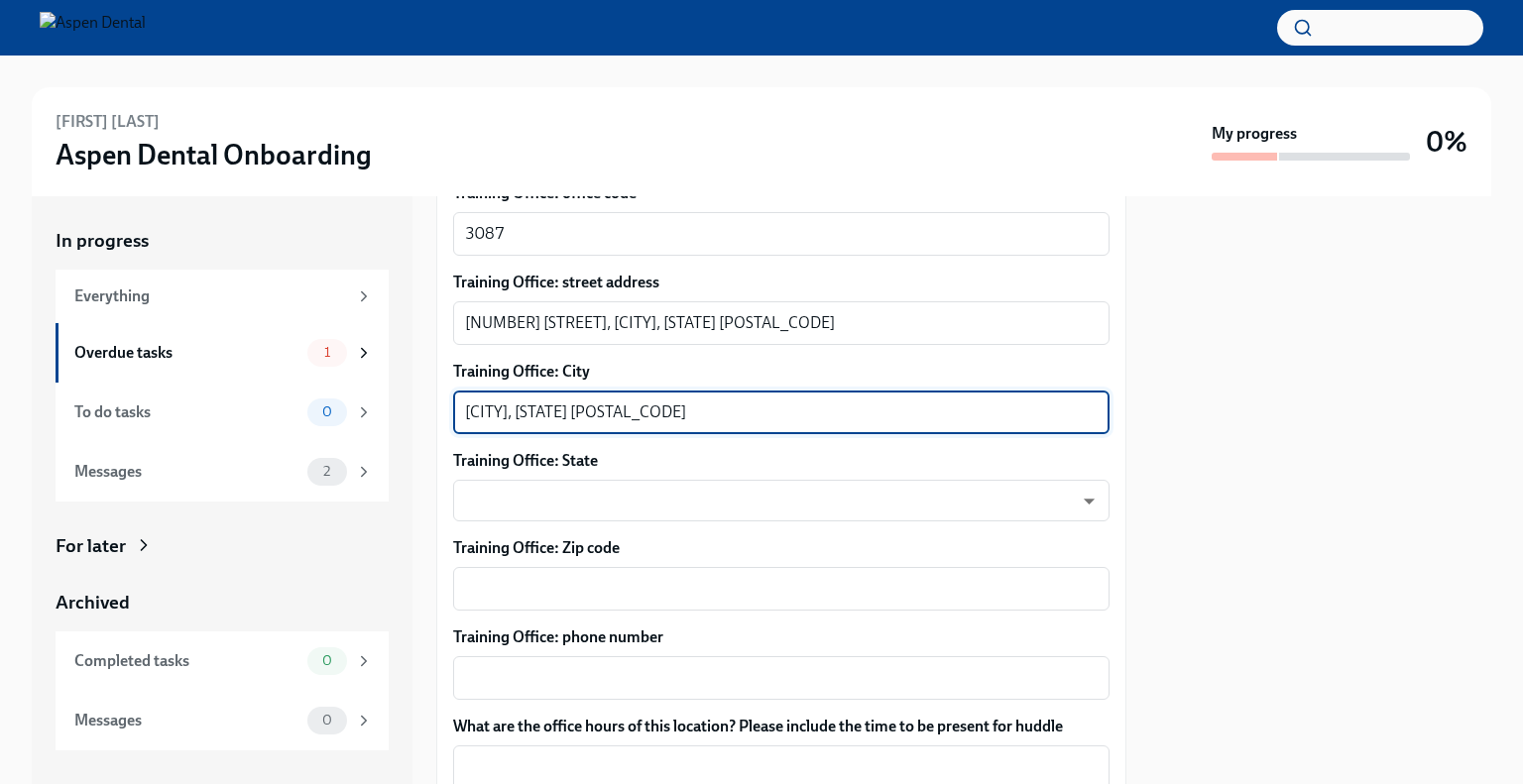 drag, startPoint x: 576, startPoint y: 385, endPoint x: 639, endPoint y: 385, distance: 63 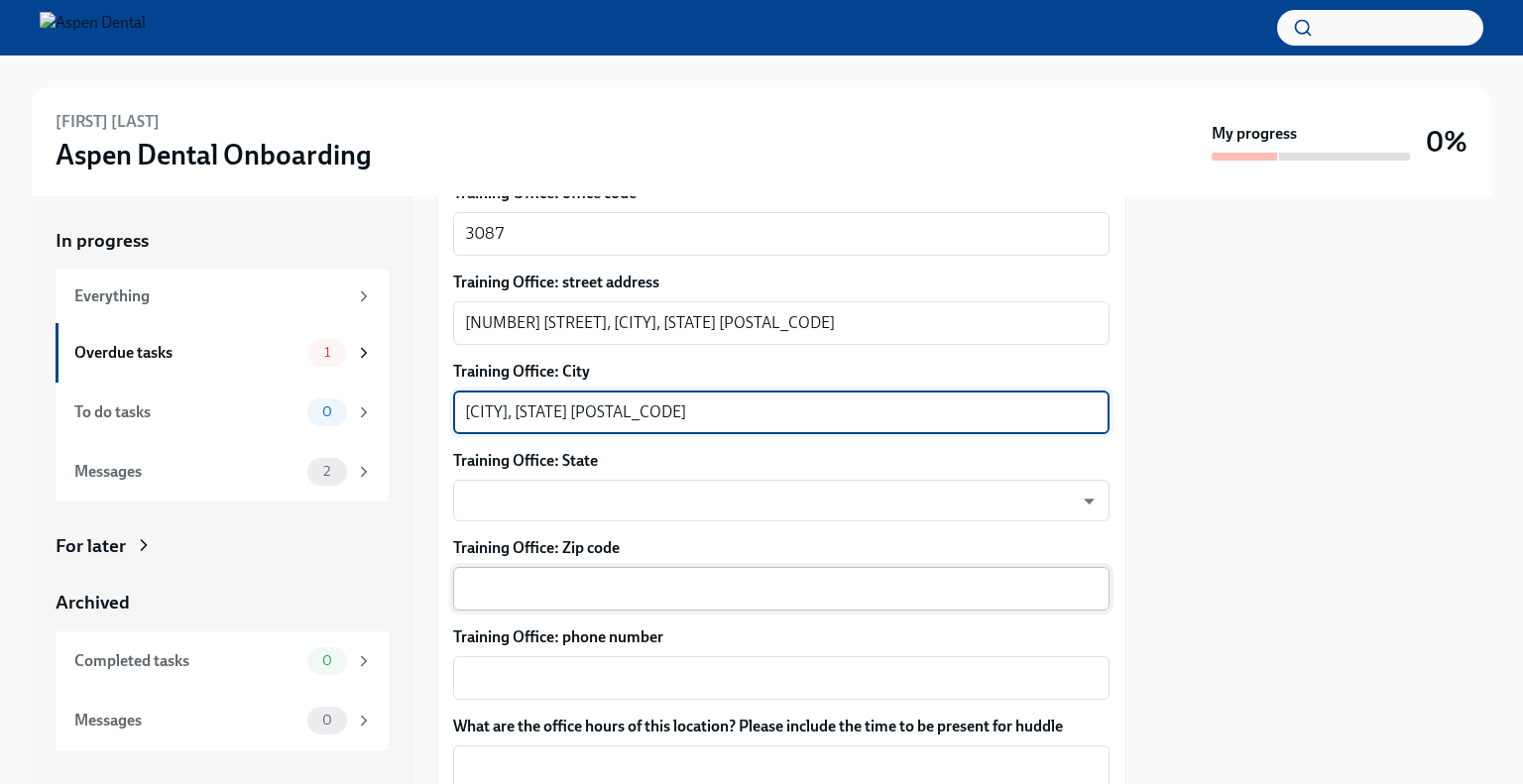 type on "[CITY], [STATE] [POSTAL_CODE]" 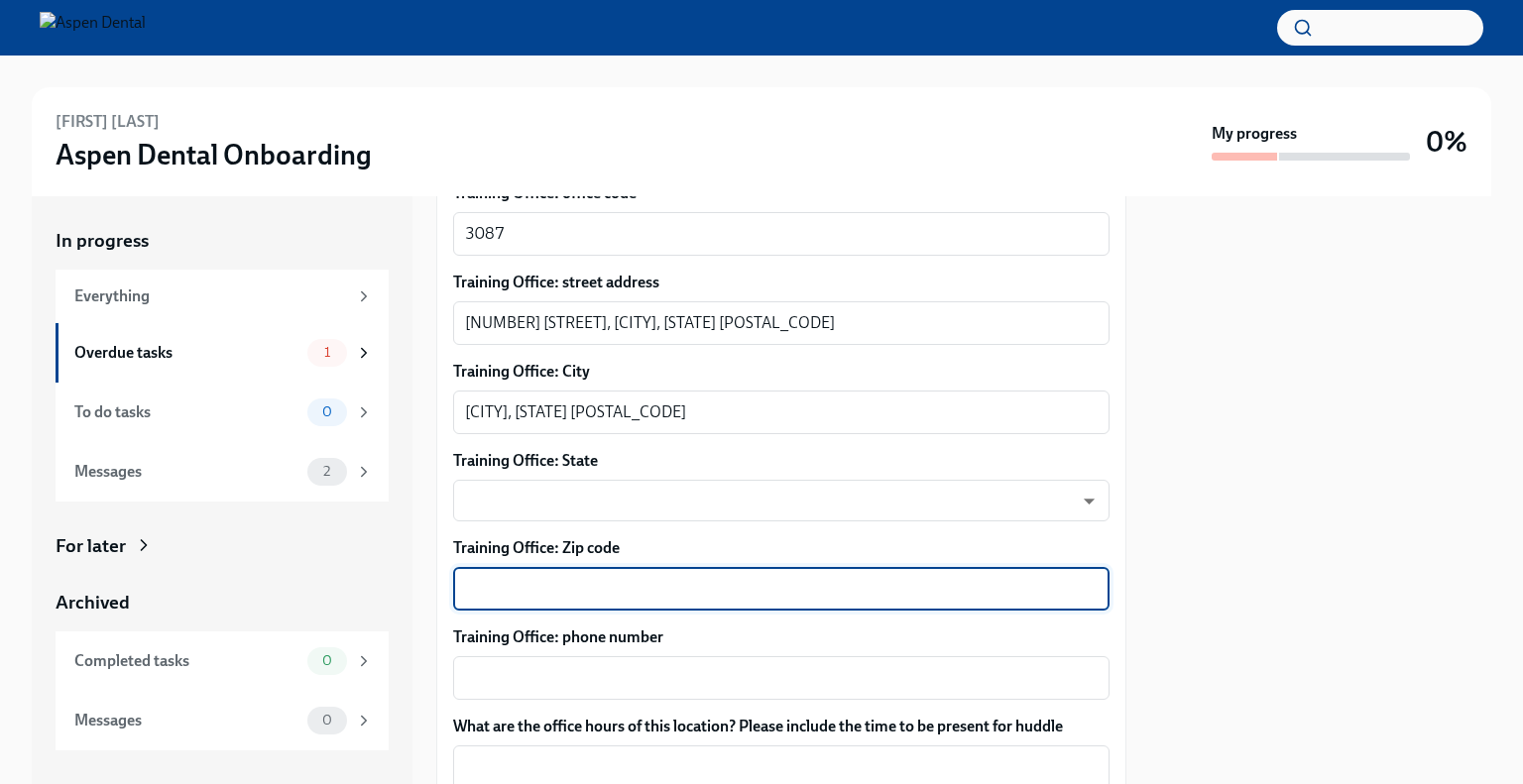 paste on "65804" 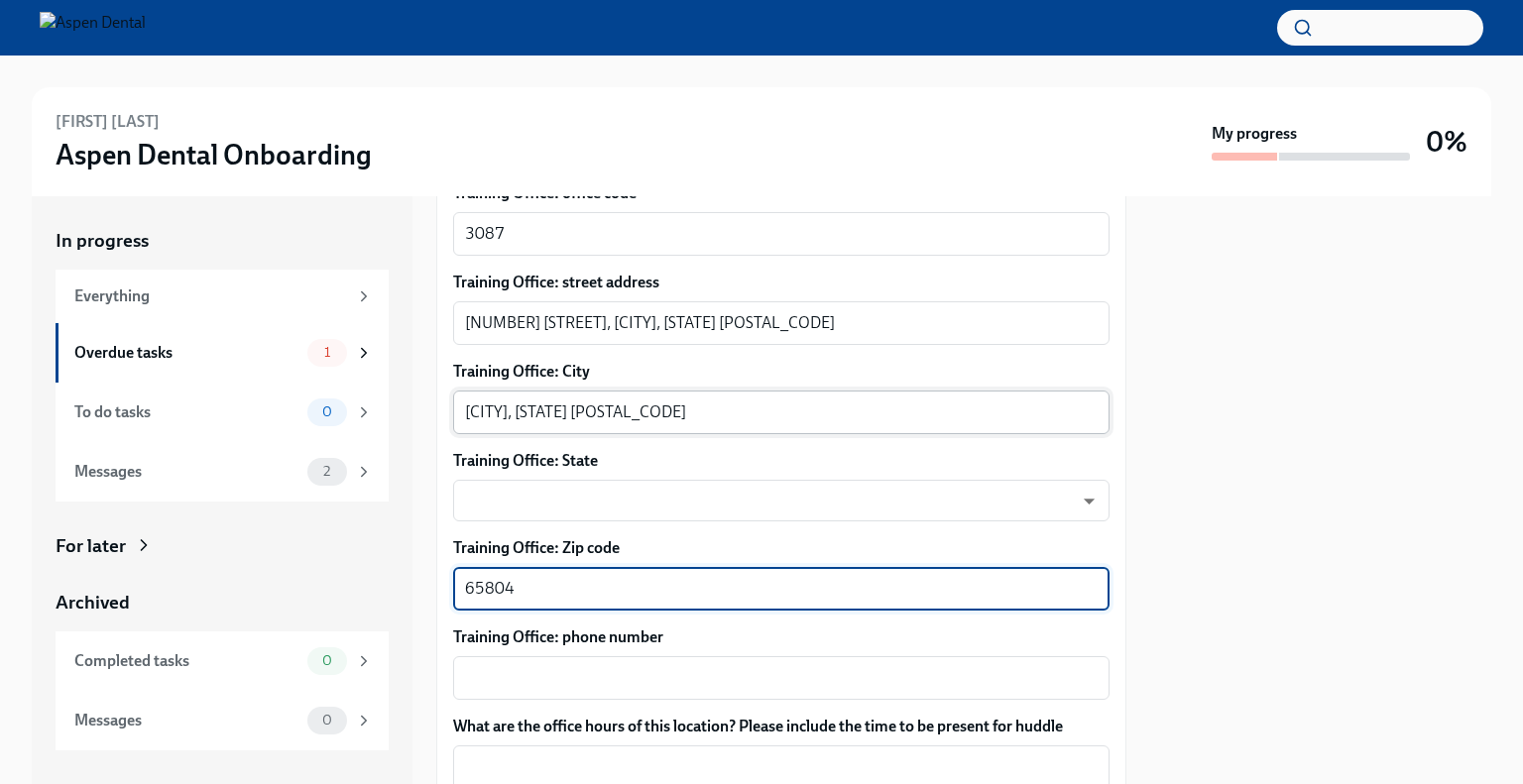type on "65804" 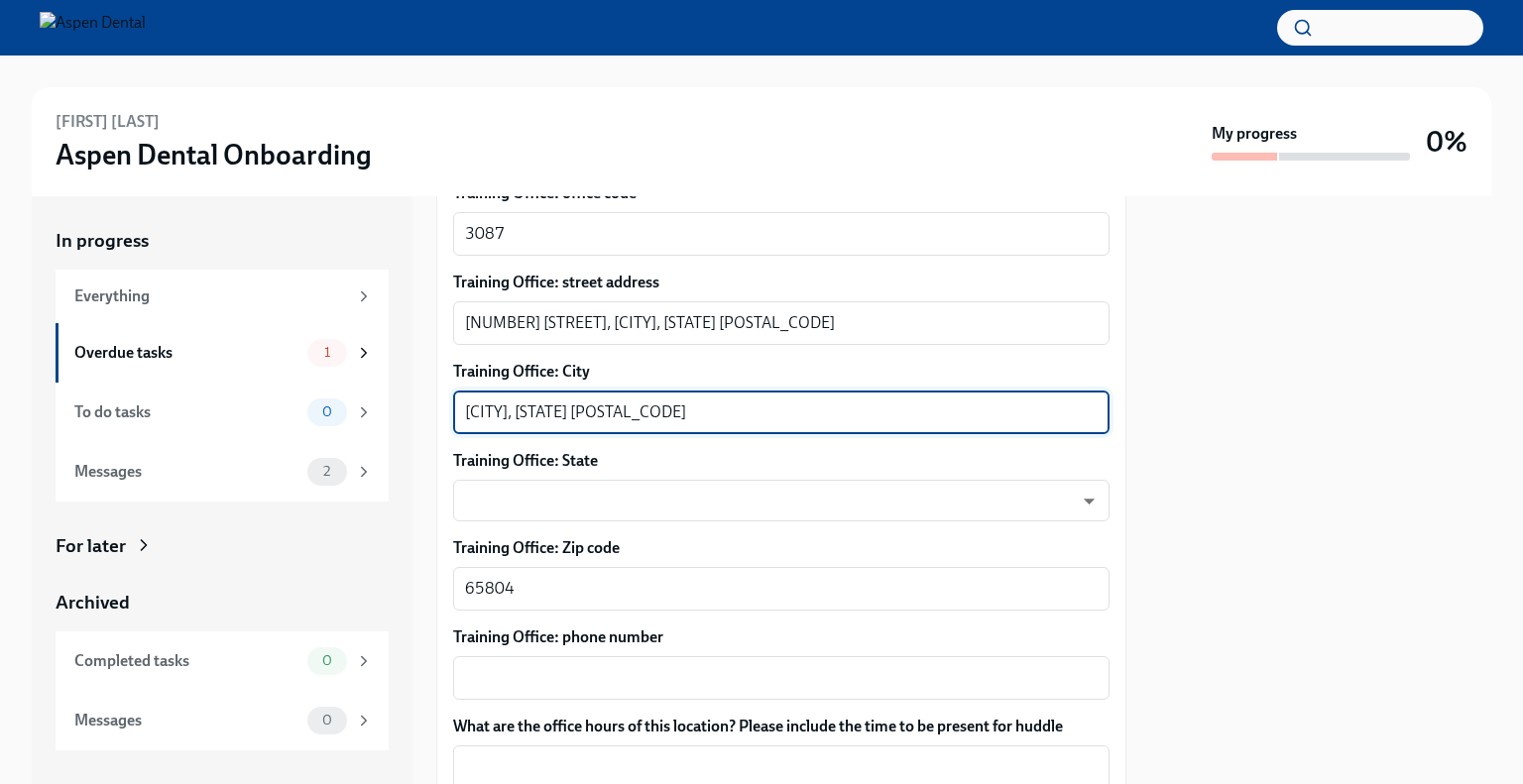 drag, startPoint x: 574, startPoint y: 386, endPoint x: 636, endPoint y: 385, distance: 62.008064 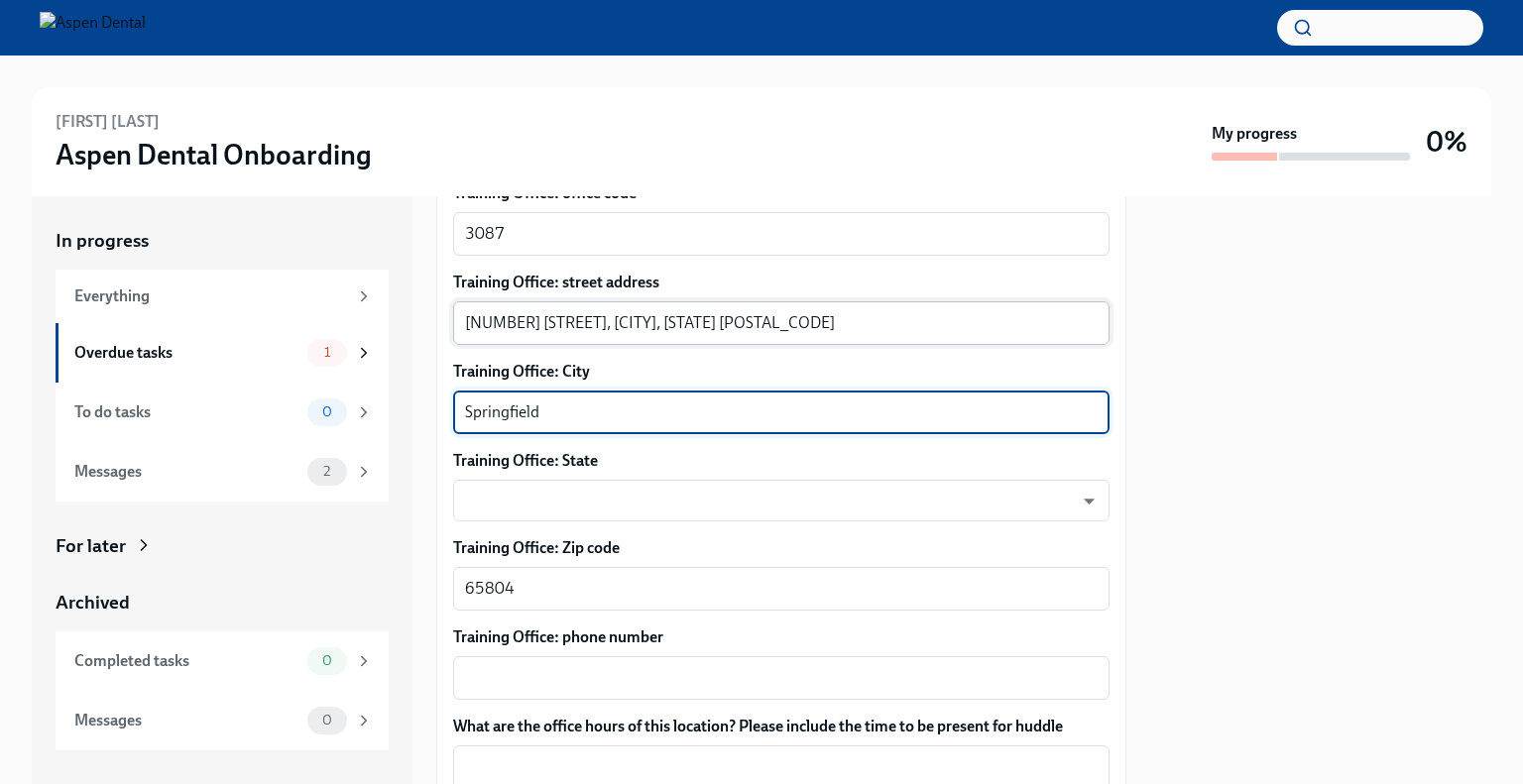 type on "Springfield" 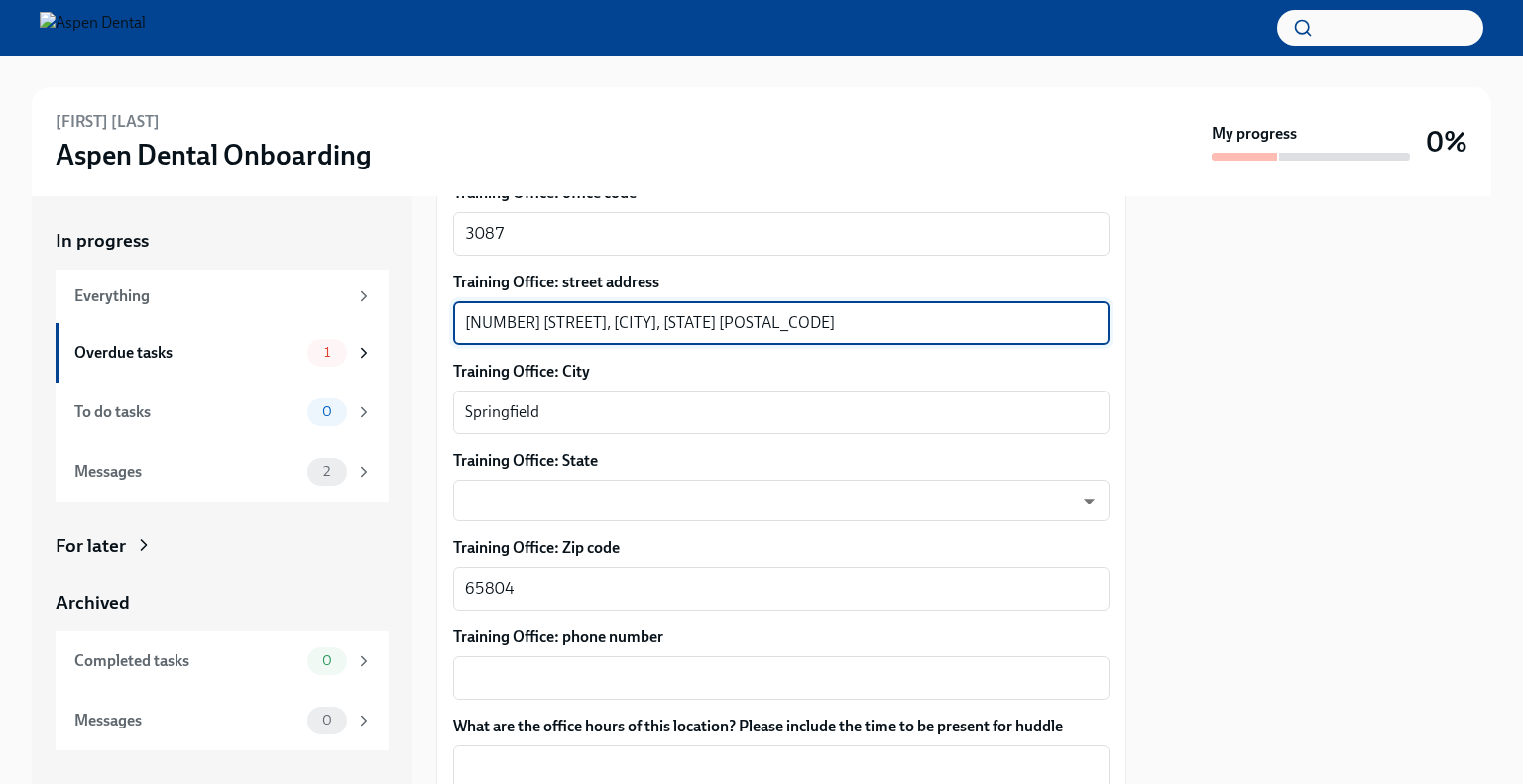 drag, startPoint x: 616, startPoint y: 300, endPoint x: 807, endPoint y: 292, distance: 191.16747 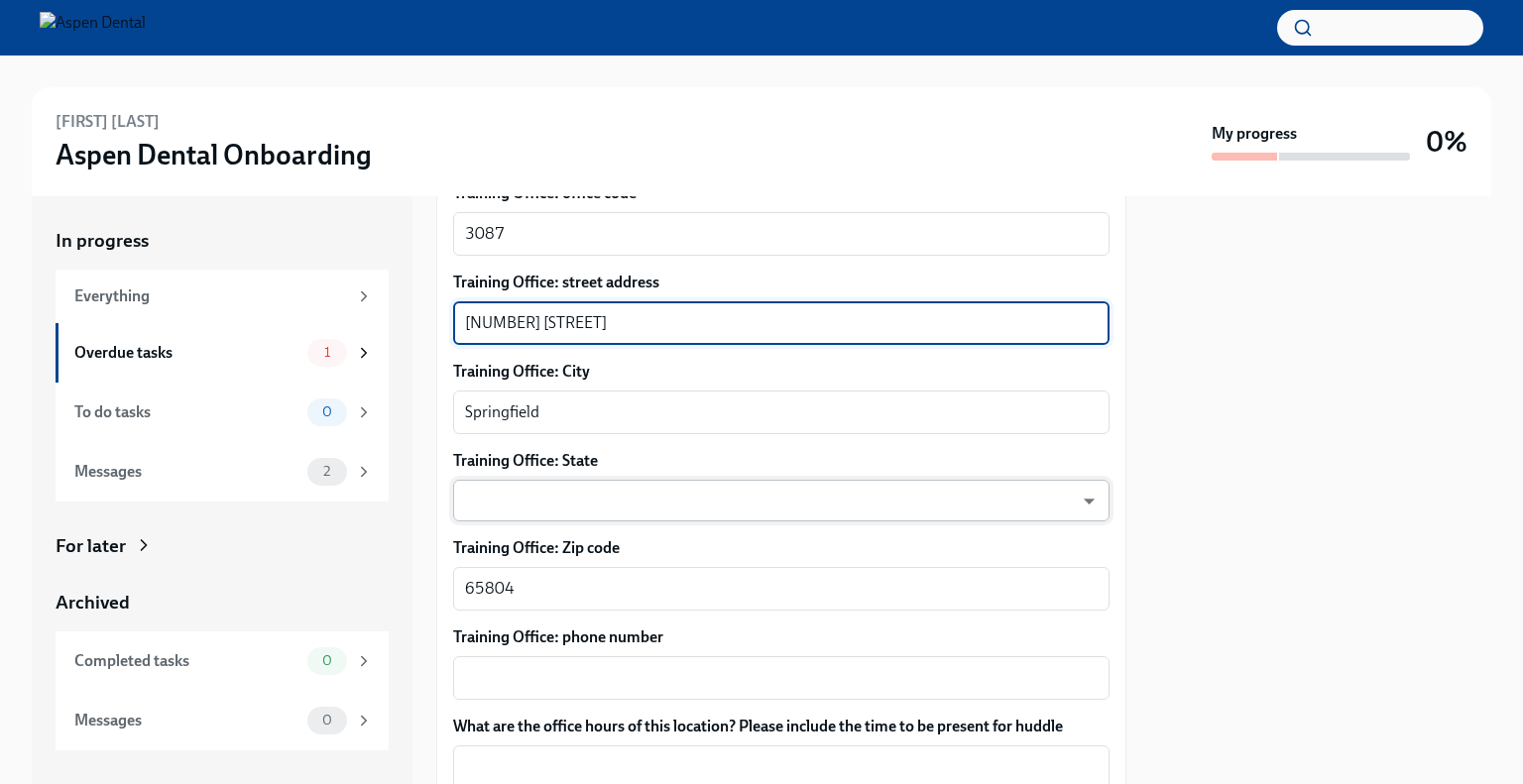 type on "[NUMBER] [STREET]" 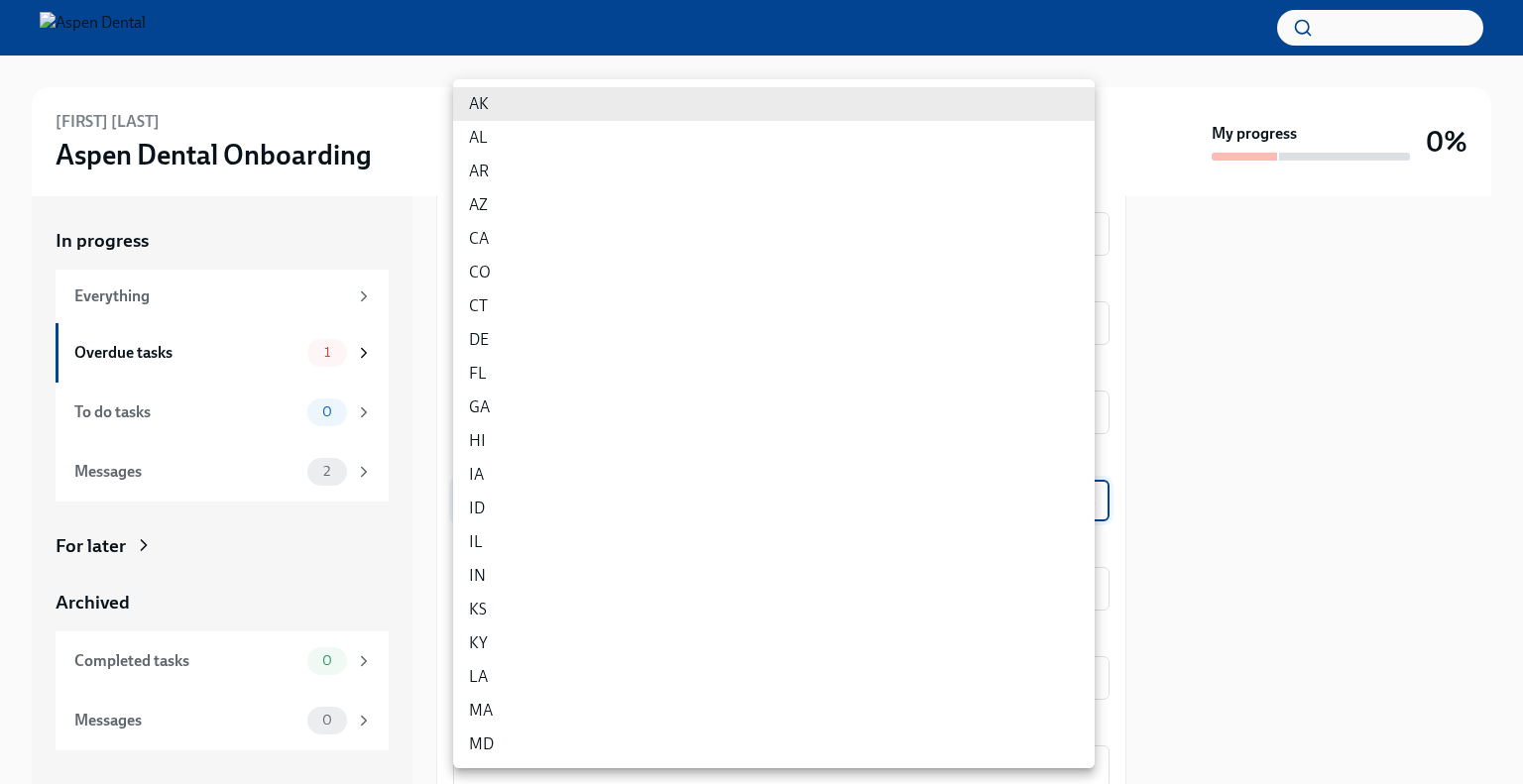 click on "Confirm training details for Cory Anzaldua Overdue Due  a day ago Preparing for Cory Anzaldua's start ([DATE], [NUMBER] [STREET], [CITY] - Aspen) Dear Tricia,
This is a friendly reminder that Cory Anzaldua will be starting work shortly as a Hygi... Please provide a few extra details so we can
register Cory for their virtual onboarding
tailor the info Dado sends to them about their training
order their new hire kit to be delivered to the right place
The training details are scheduled to be sent to Cory 1 week before their startdate. Please provide the info requested below ahead of that point. Here's a reminder of the key details about this new hire:
New hire name:  Cory Anzaldua
Job title:  Hygienist
Office location:  [NUMBER] [STREET], [CITY] - Aspen
Time type:  Full time
Start date:  [DATE]
Personal email:
Phone: ​ x" at bounding box center [762, 392] 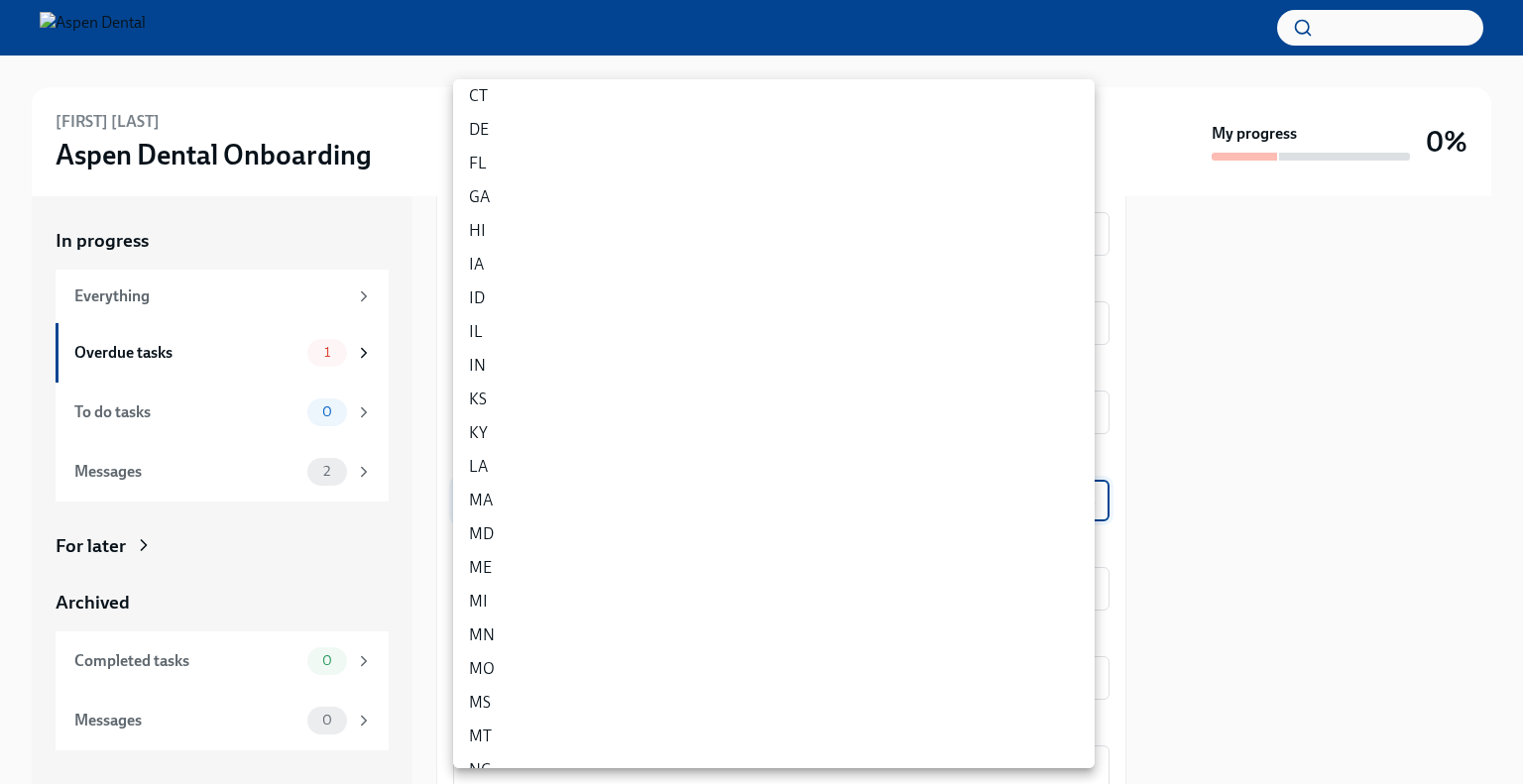 scroll, scrollTop: 297, scrollLeft: 0, axis: vertical 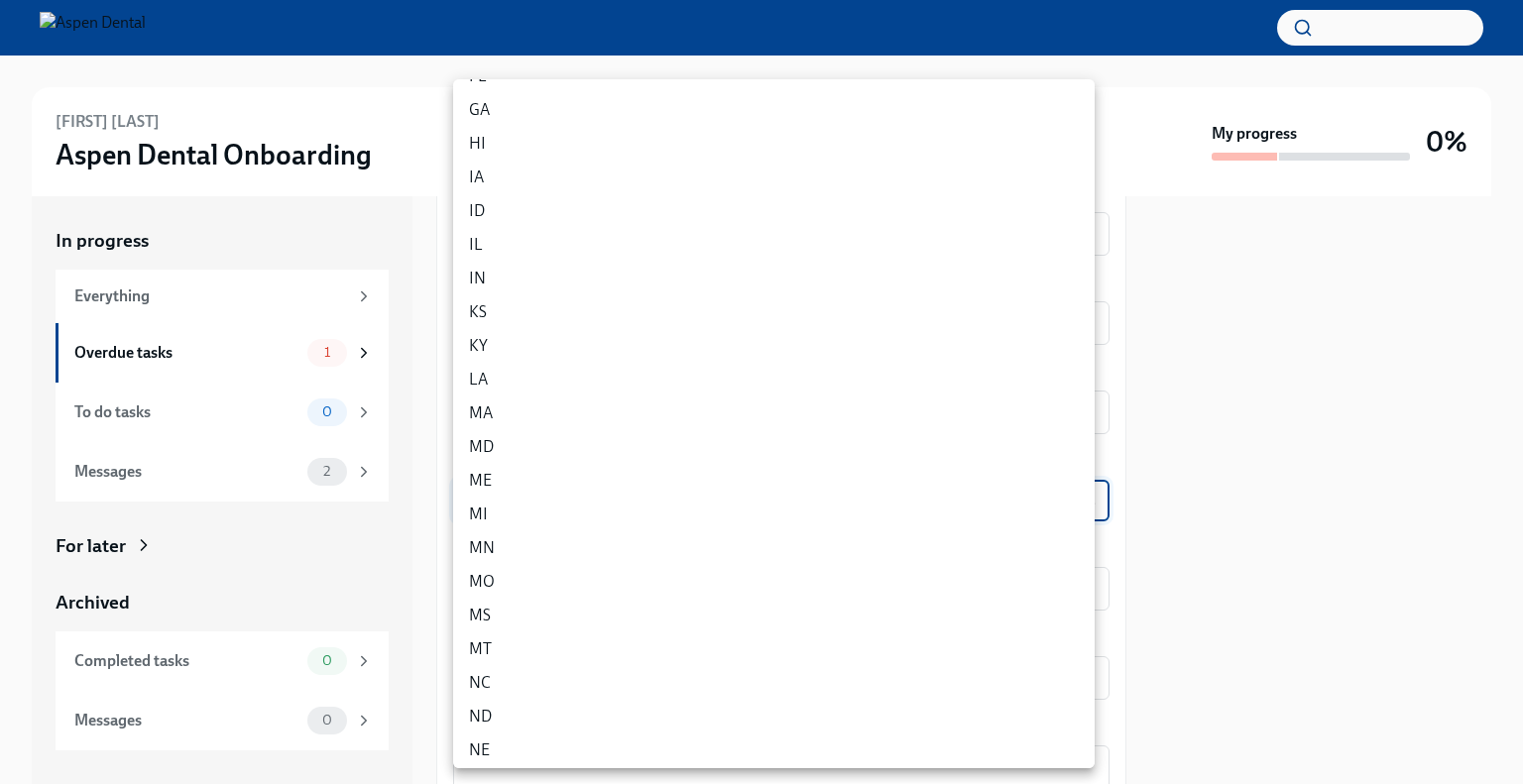 click on "MO" at bounding box center [773, 582] 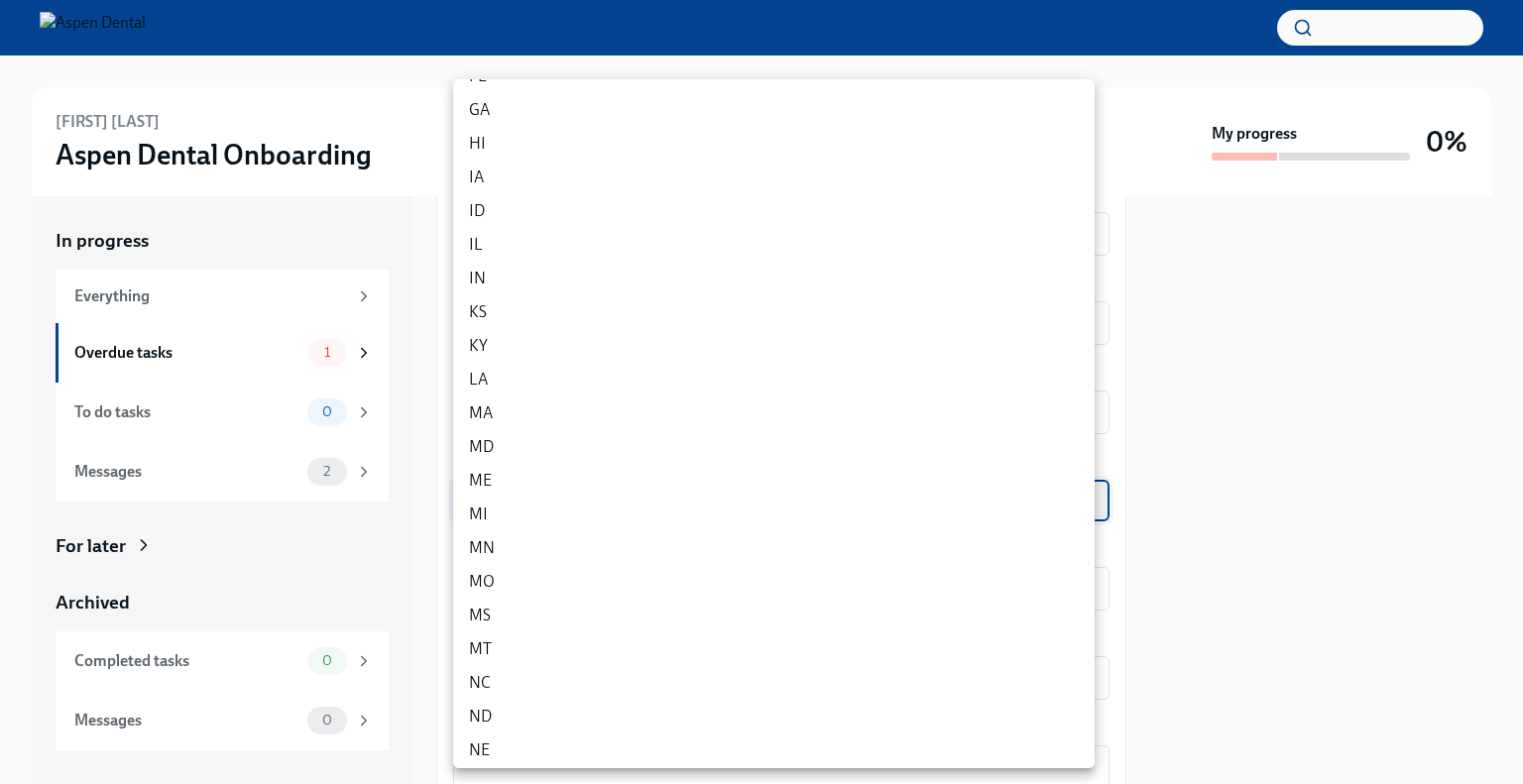 type on "v2kXNlff0" 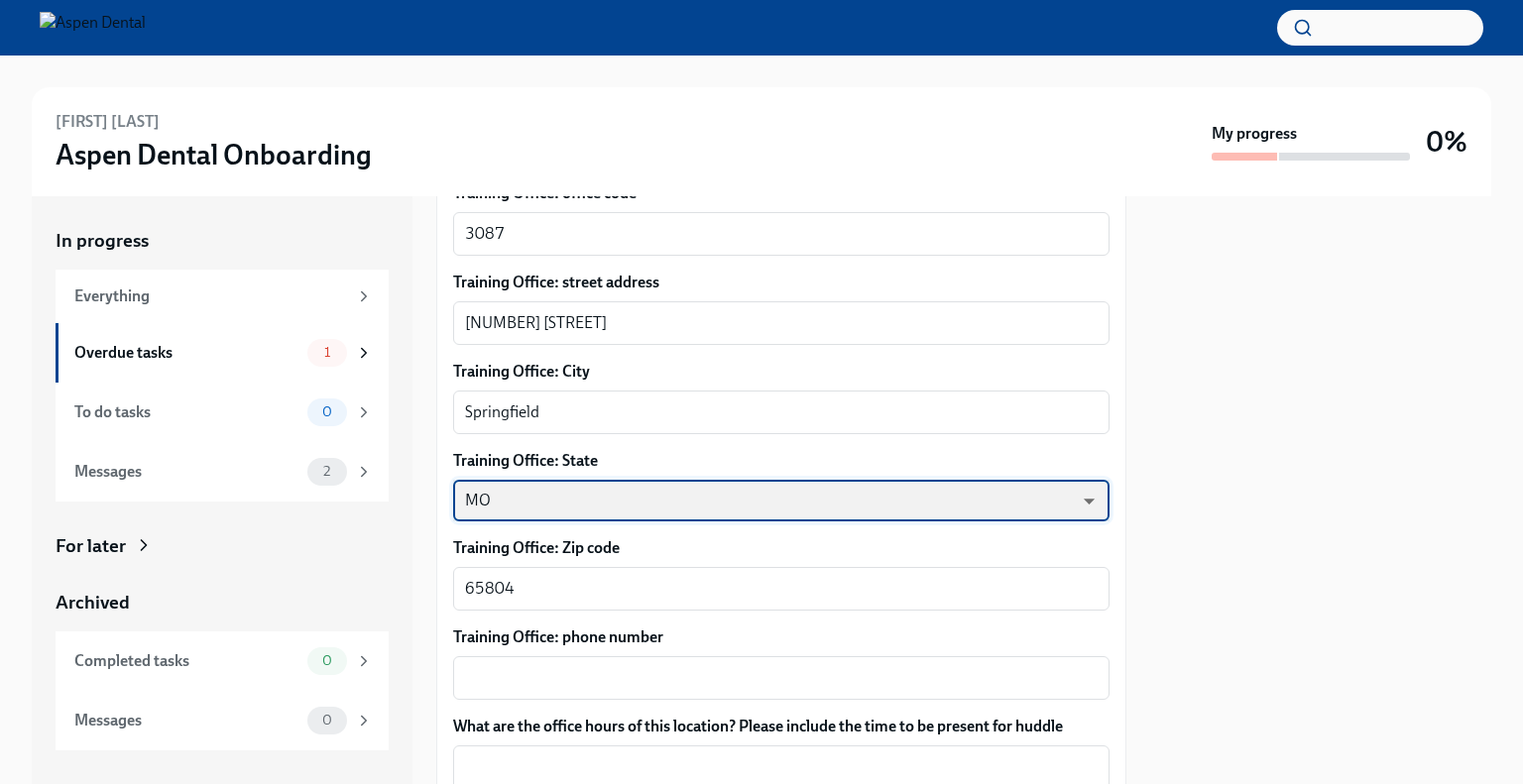 scroll, scrollTop: 1388, scrollLeft: 0, axis: vertical 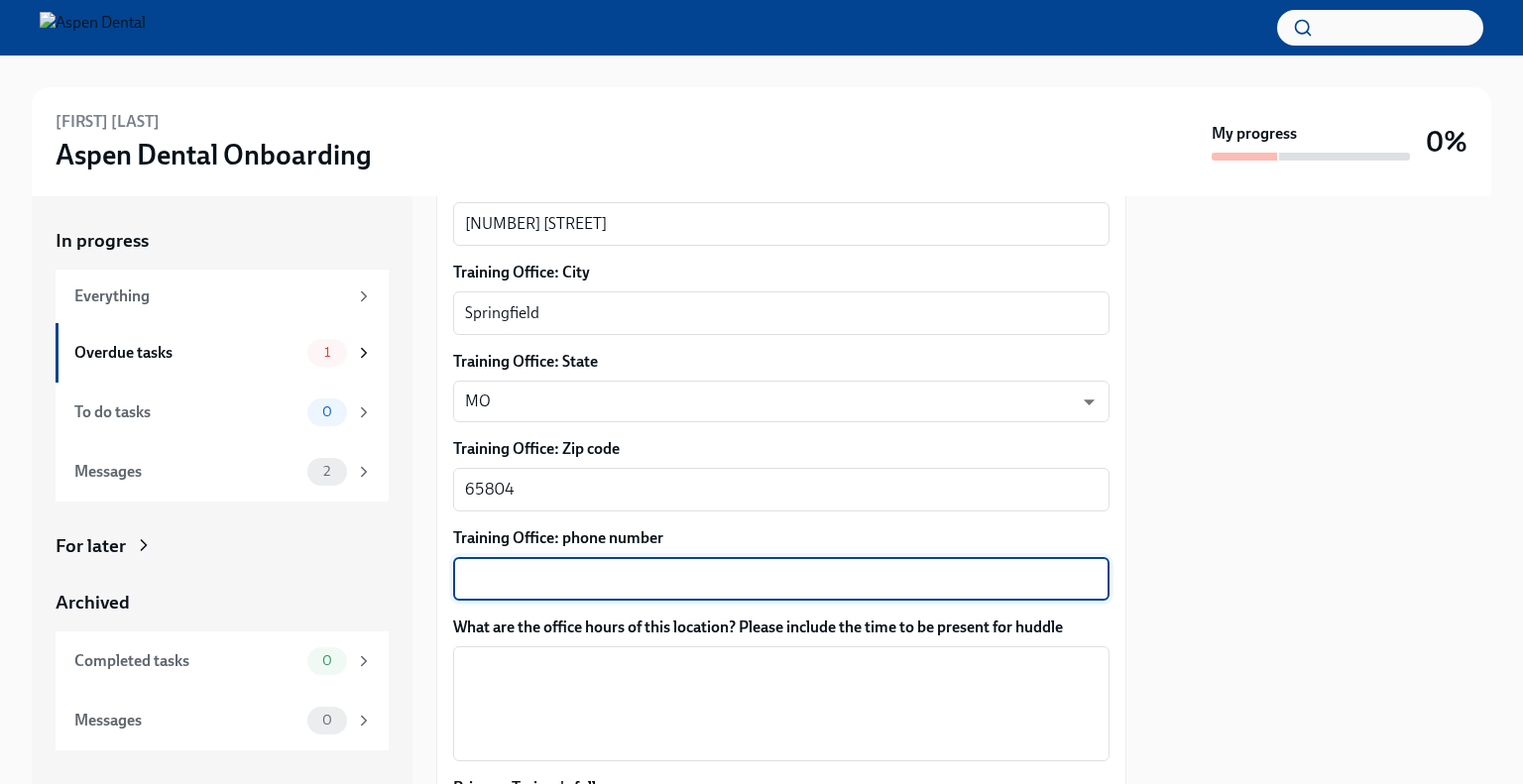 click on "Training Office: phone number" at bounding box center [781, 579] 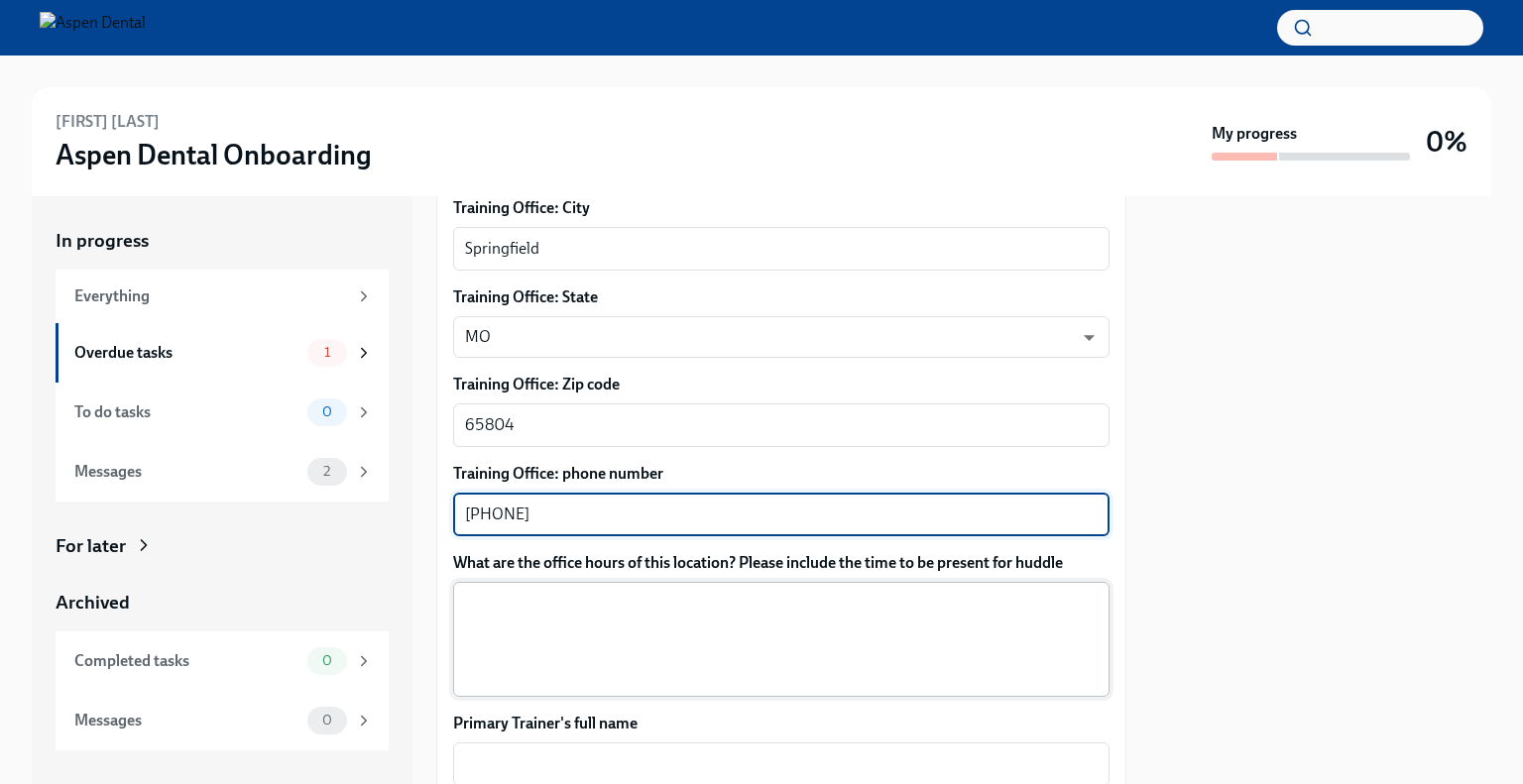 scroll, scrollTop: 1487, scrollLeft: 0, axis: vertical 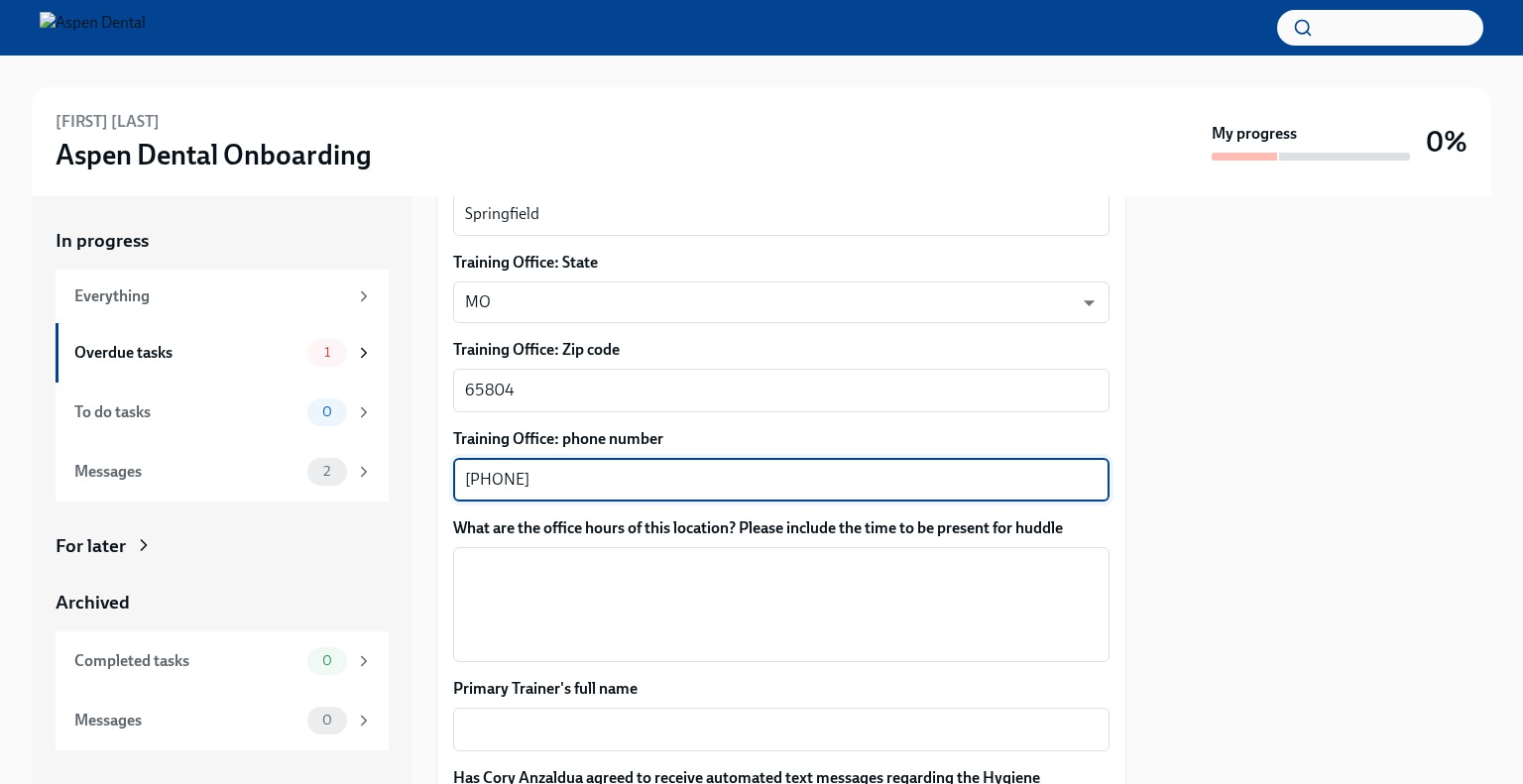 type on "[PHONE]" 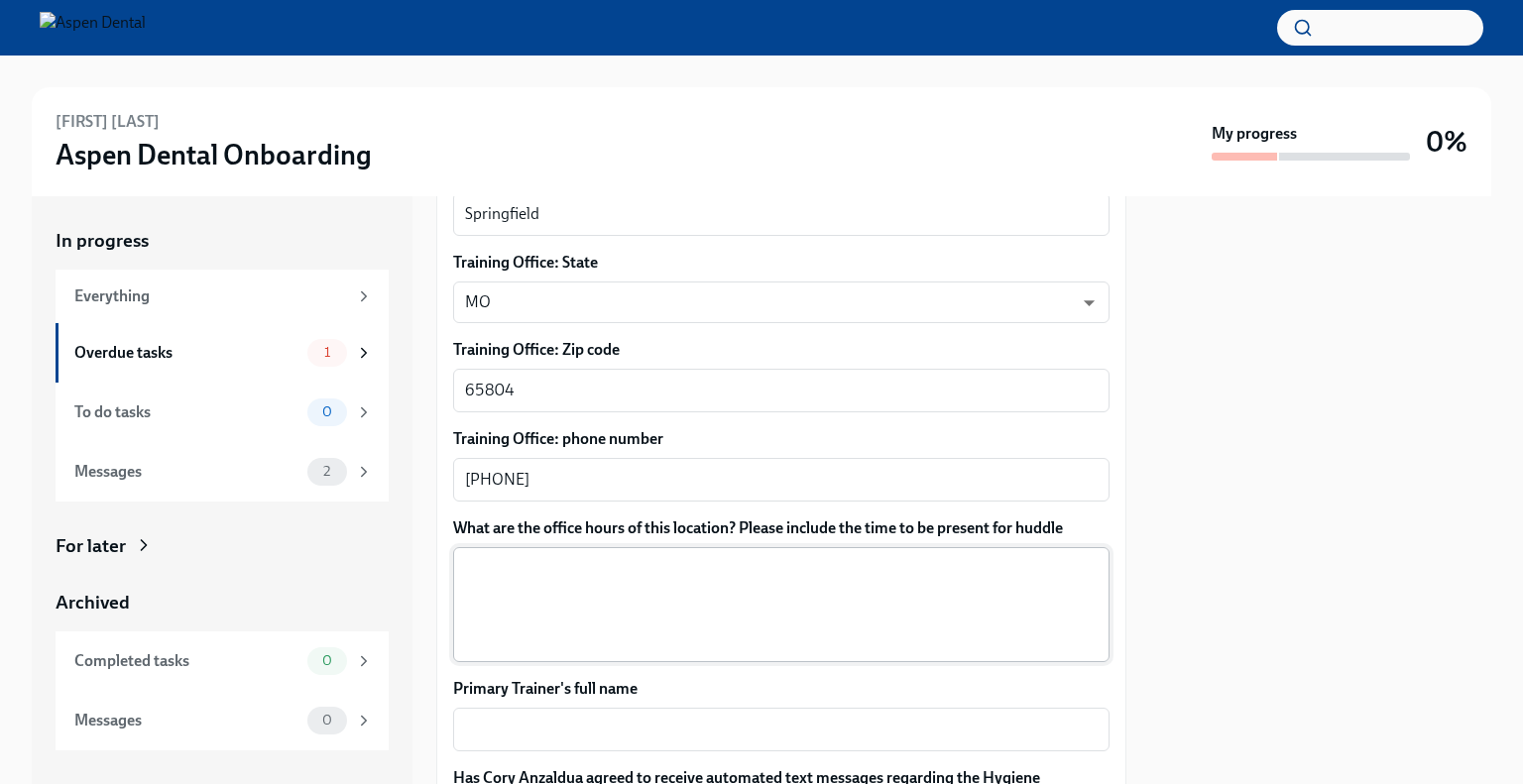 click on "What are the office hours of this location? Please include the time to be present for huddle" at bounding box center [781, 605] 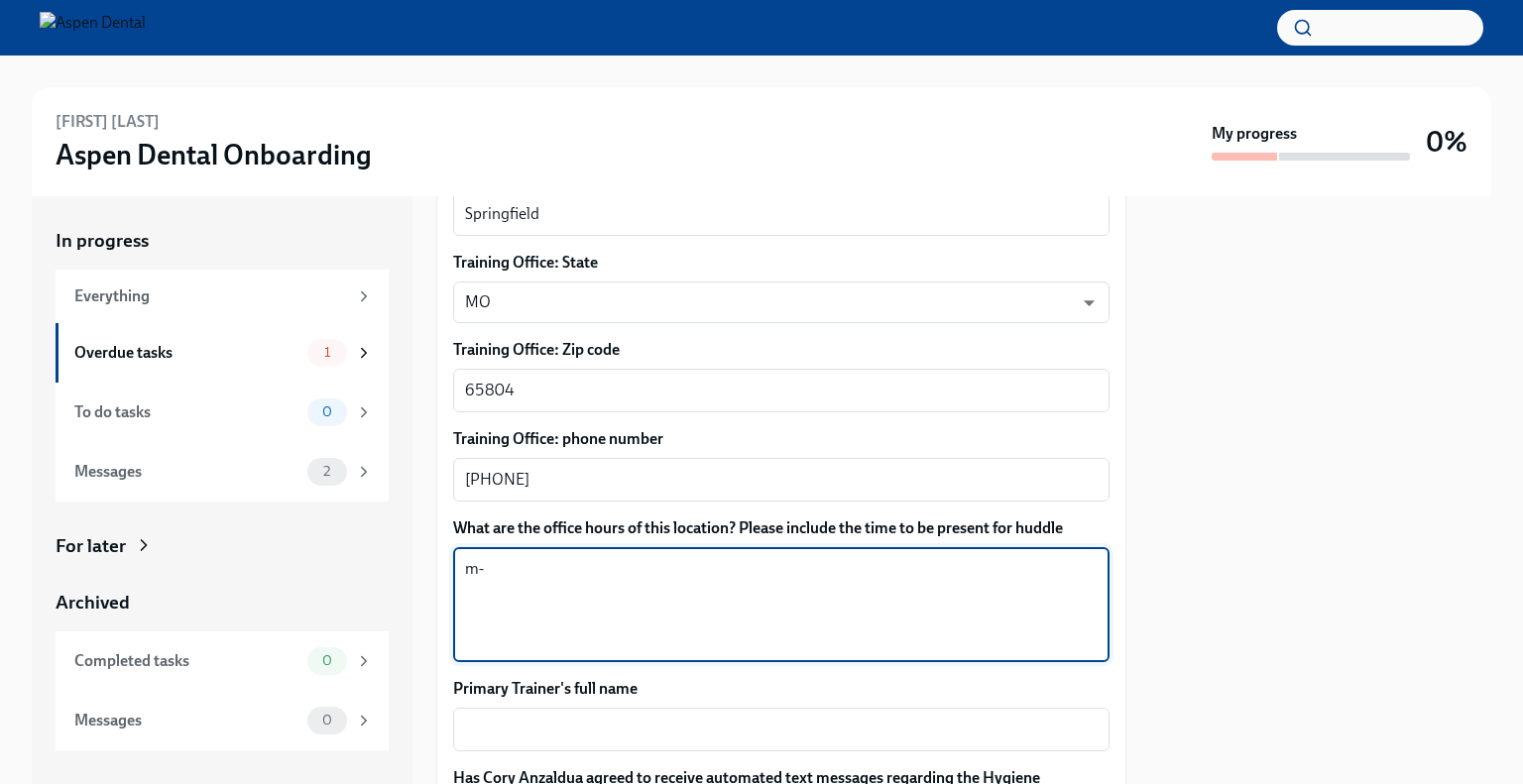 type on "m" 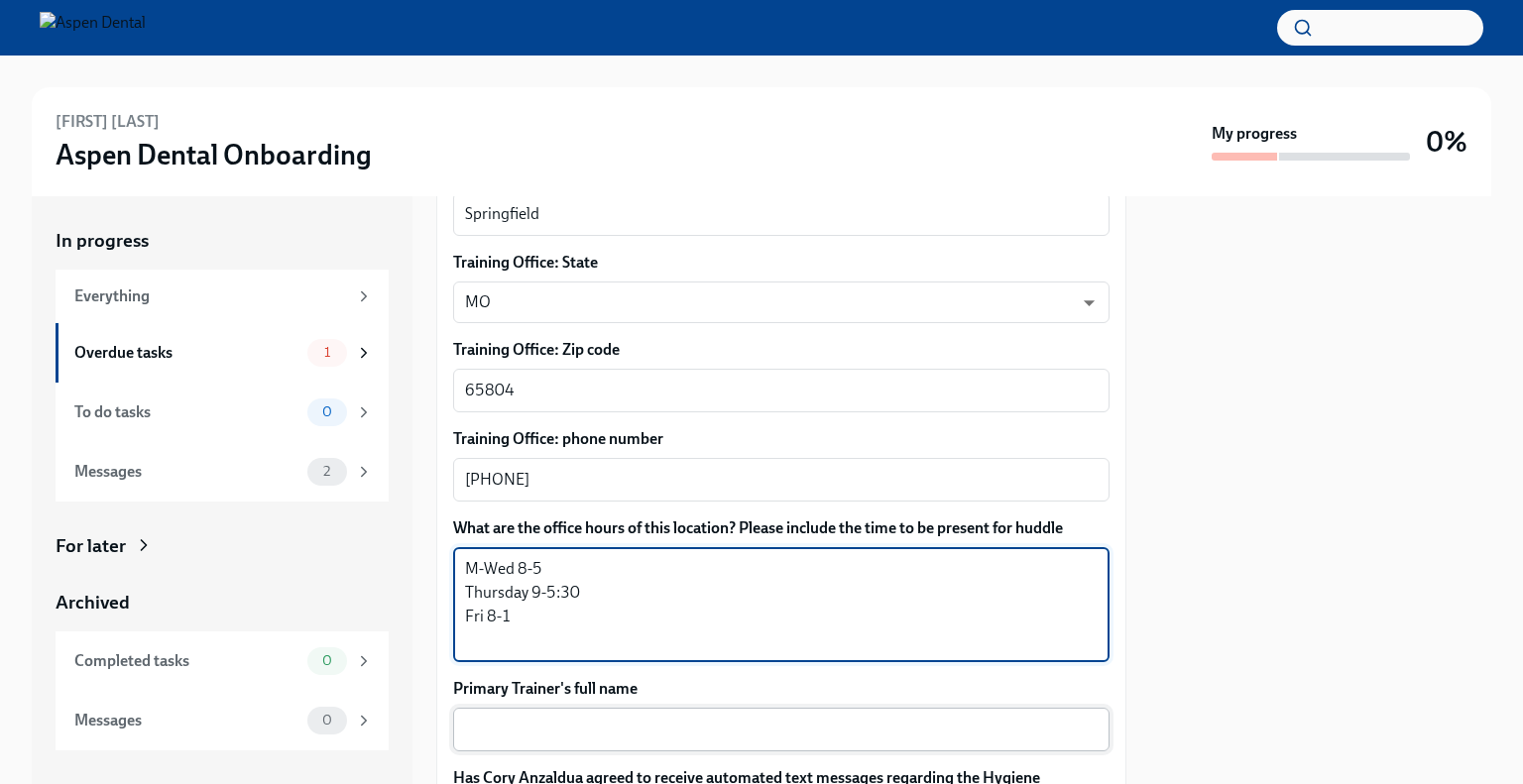 type on "M-Wed 8-5
Thursday 9-5:30
Fri 8-1" 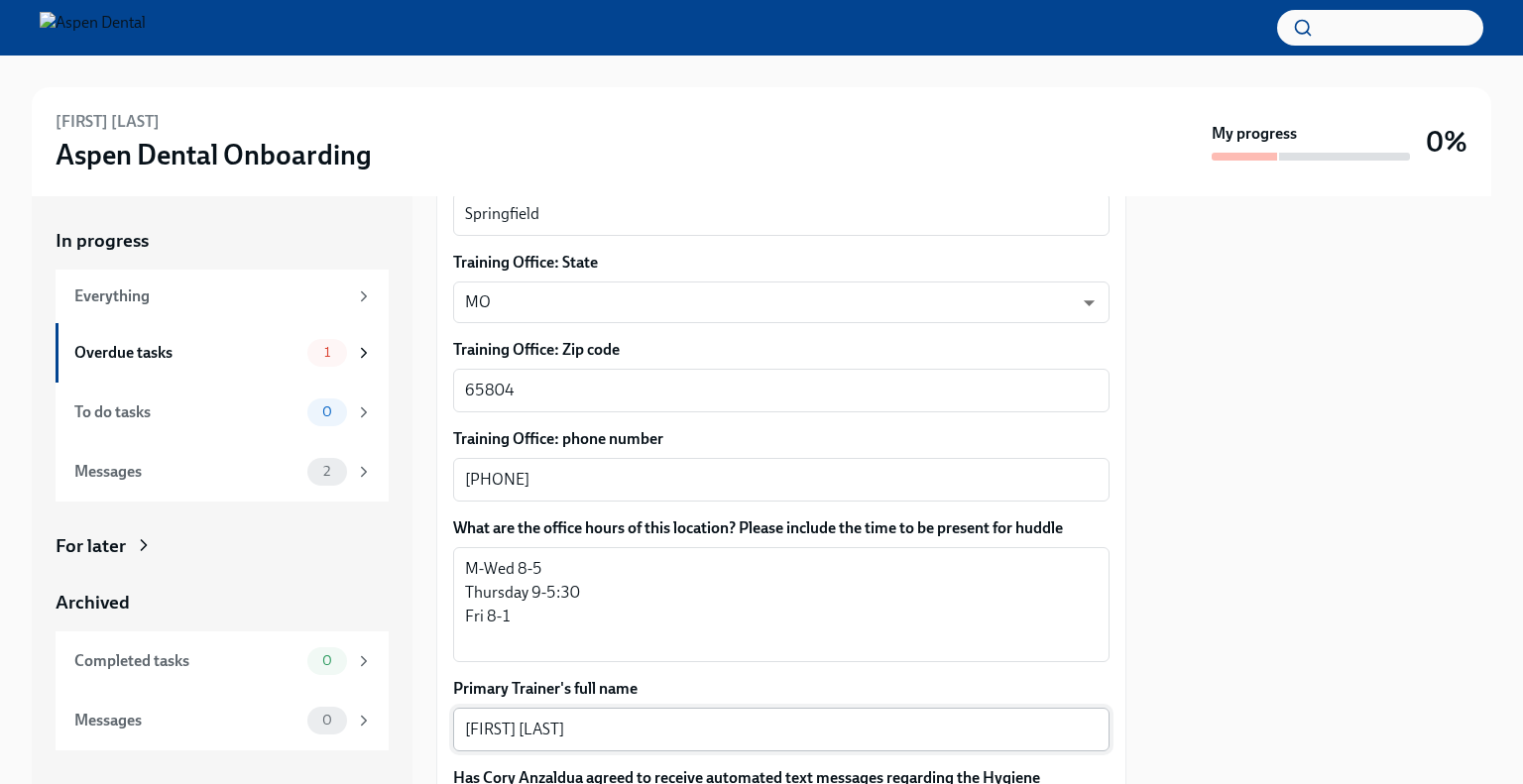 click on "[FIRST] [LAST]" at bounding box center [781, 729] 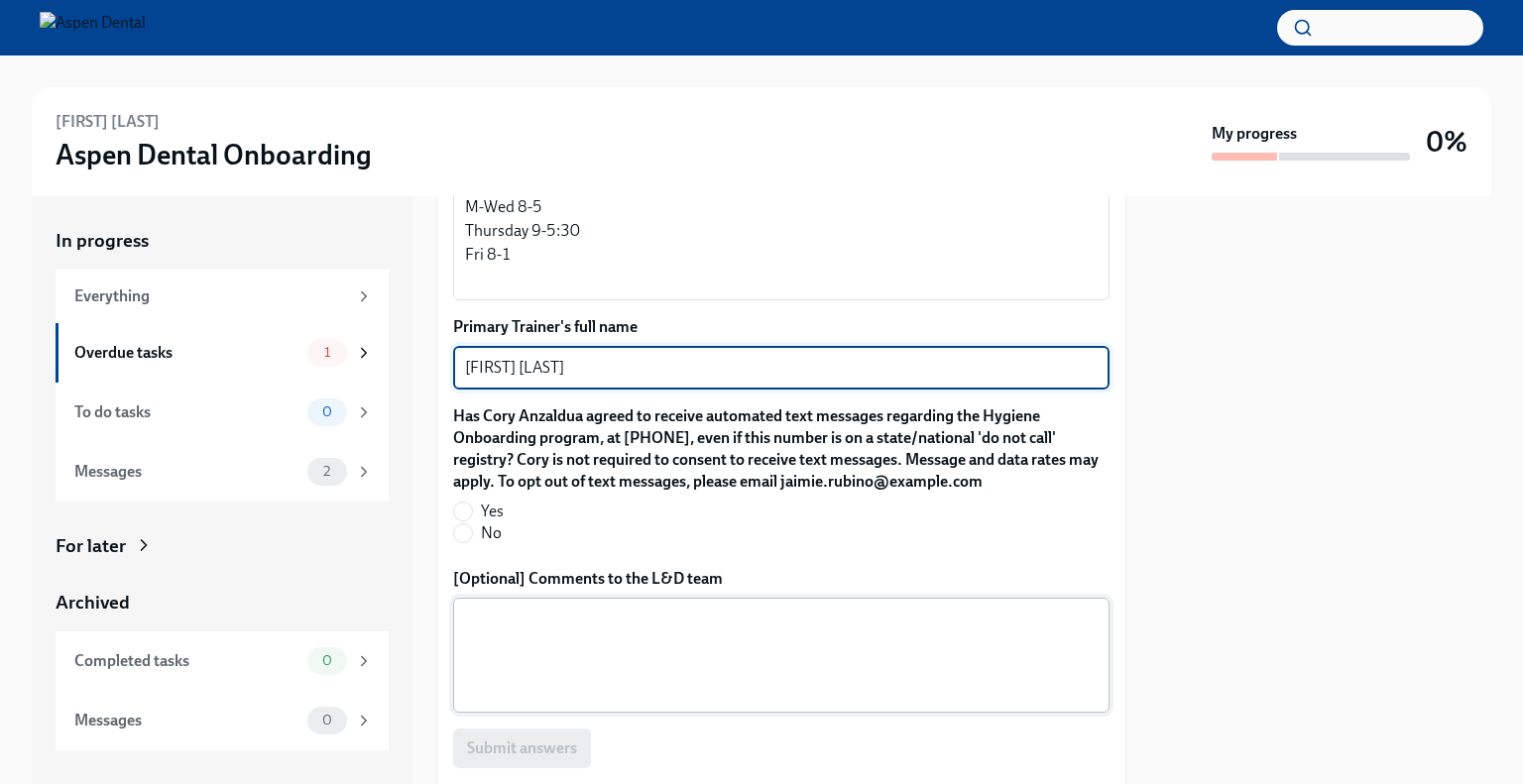scroll, scrollTop: 1883, scrollLeft: 0, axis: vertical 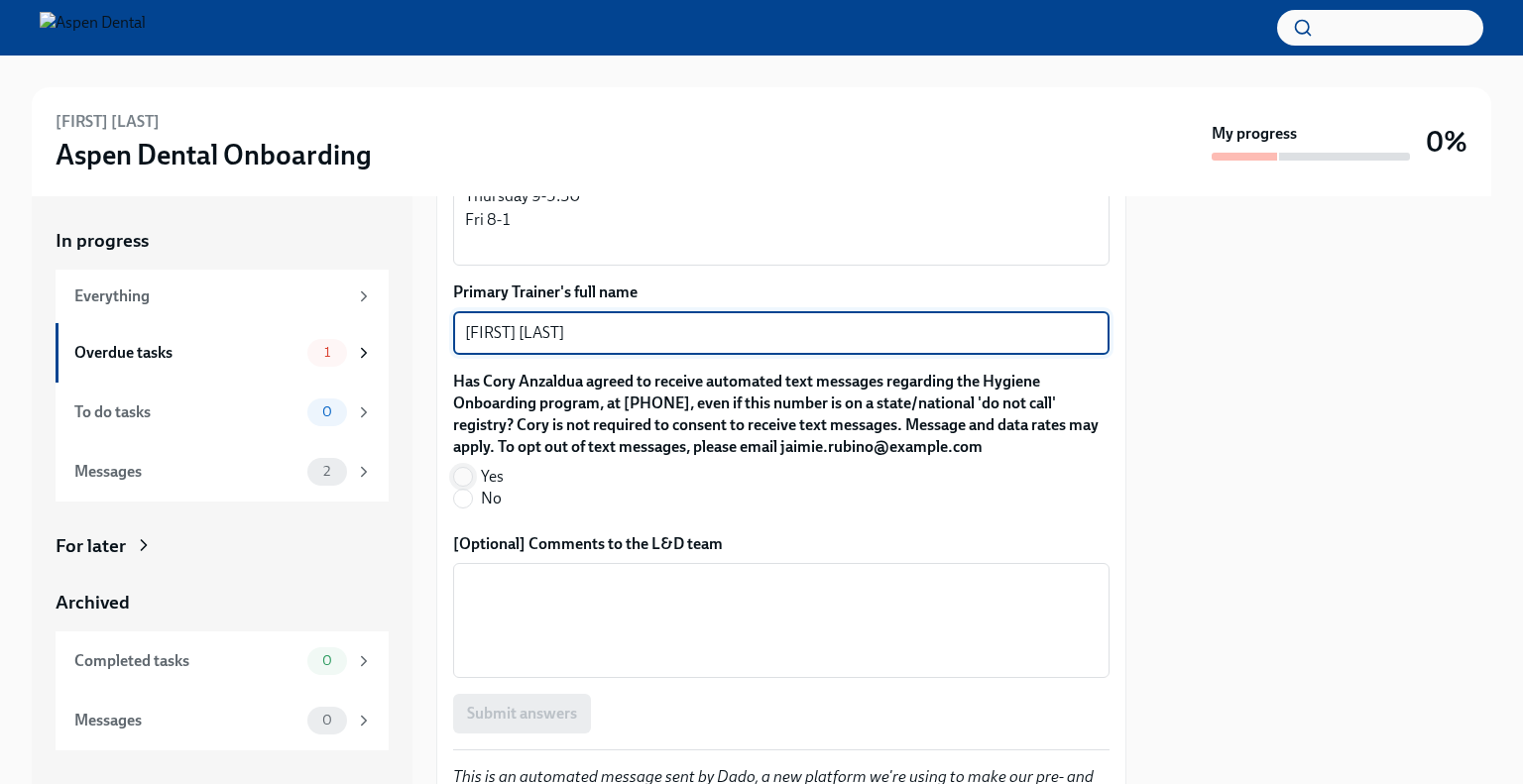 type on "[FIRST] [LAST]" 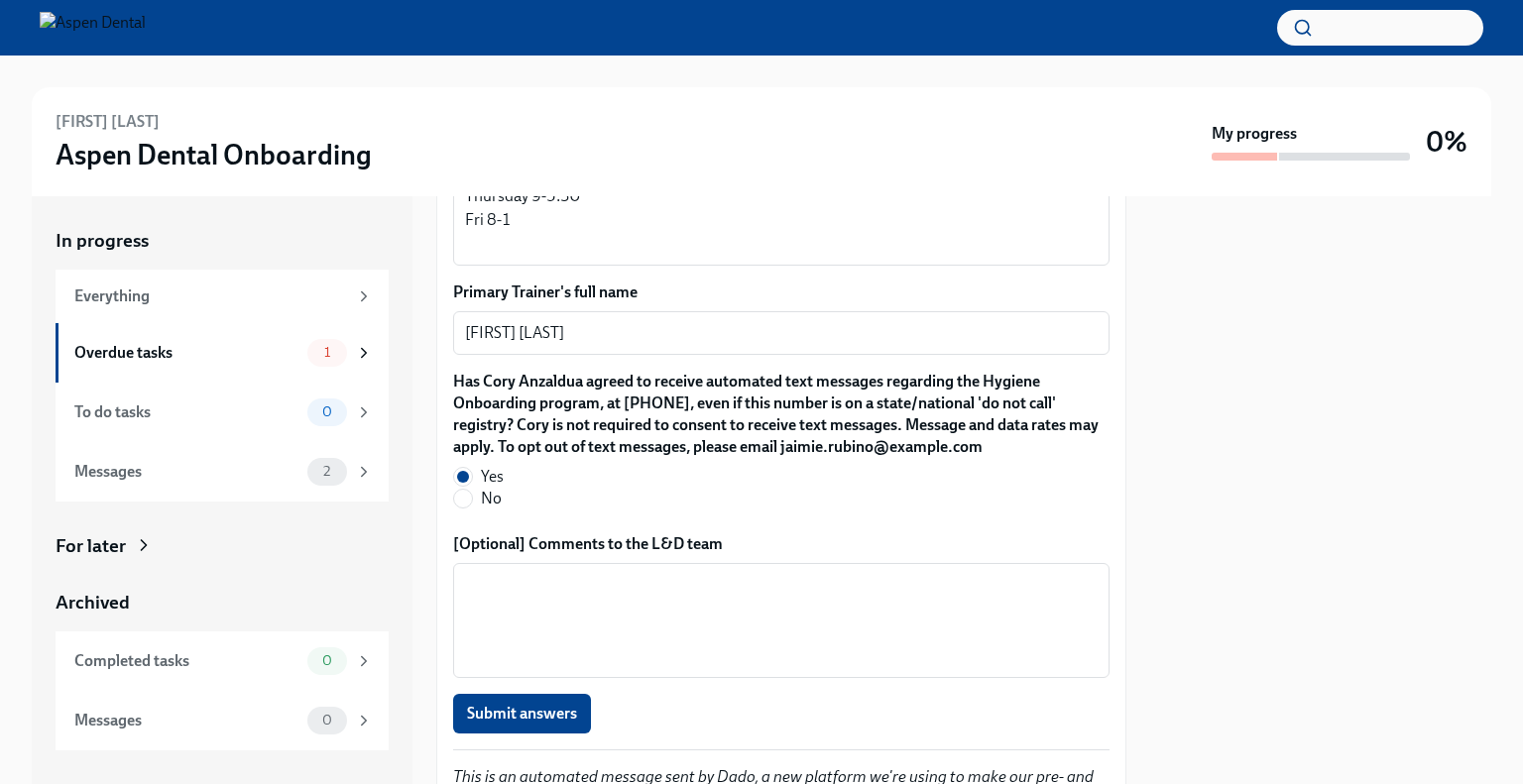 scroll, scrollTop: 1987, scrollLeft: 0, axis: vertical 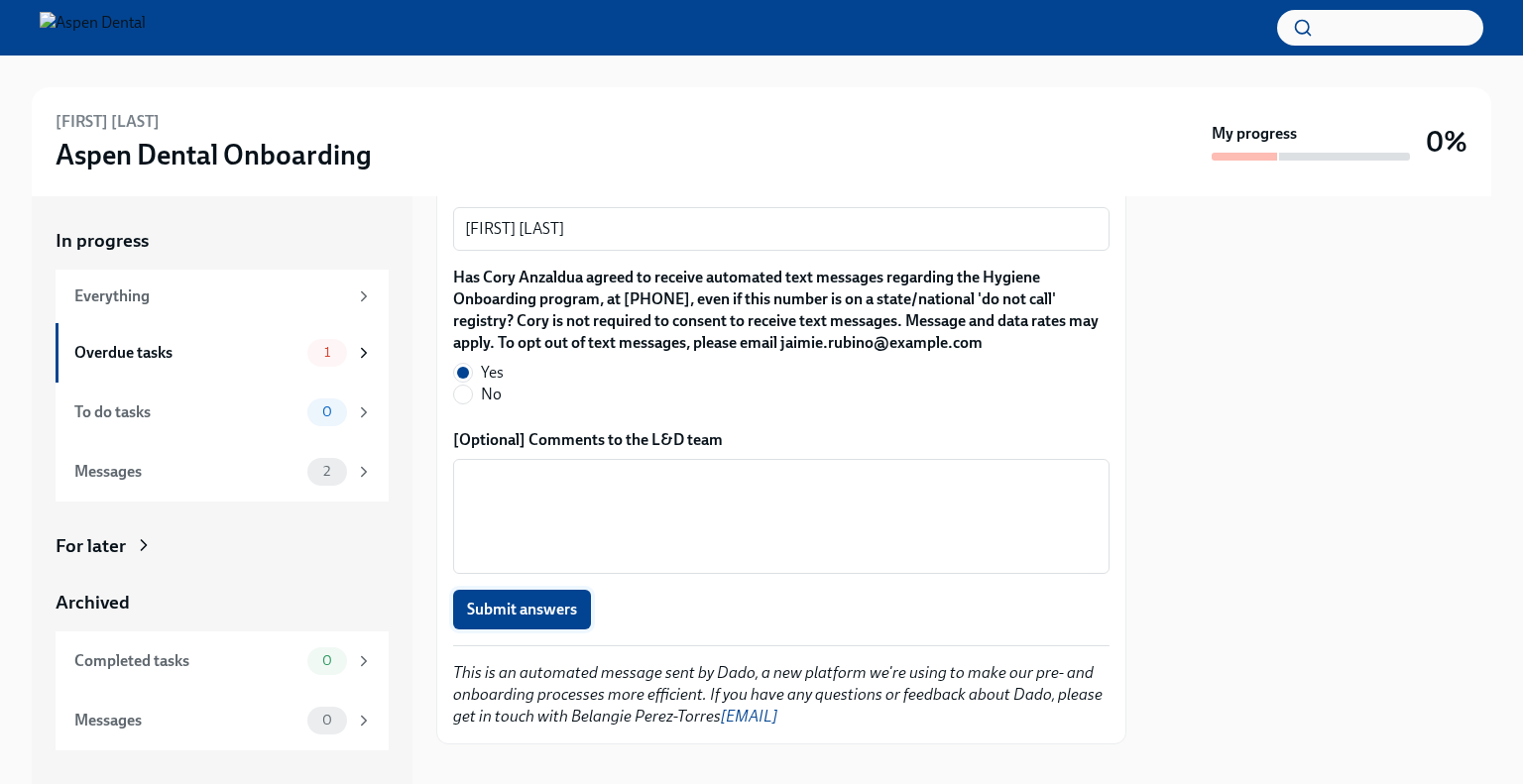 click on "Submit answers" at bounding box center (522, 610) 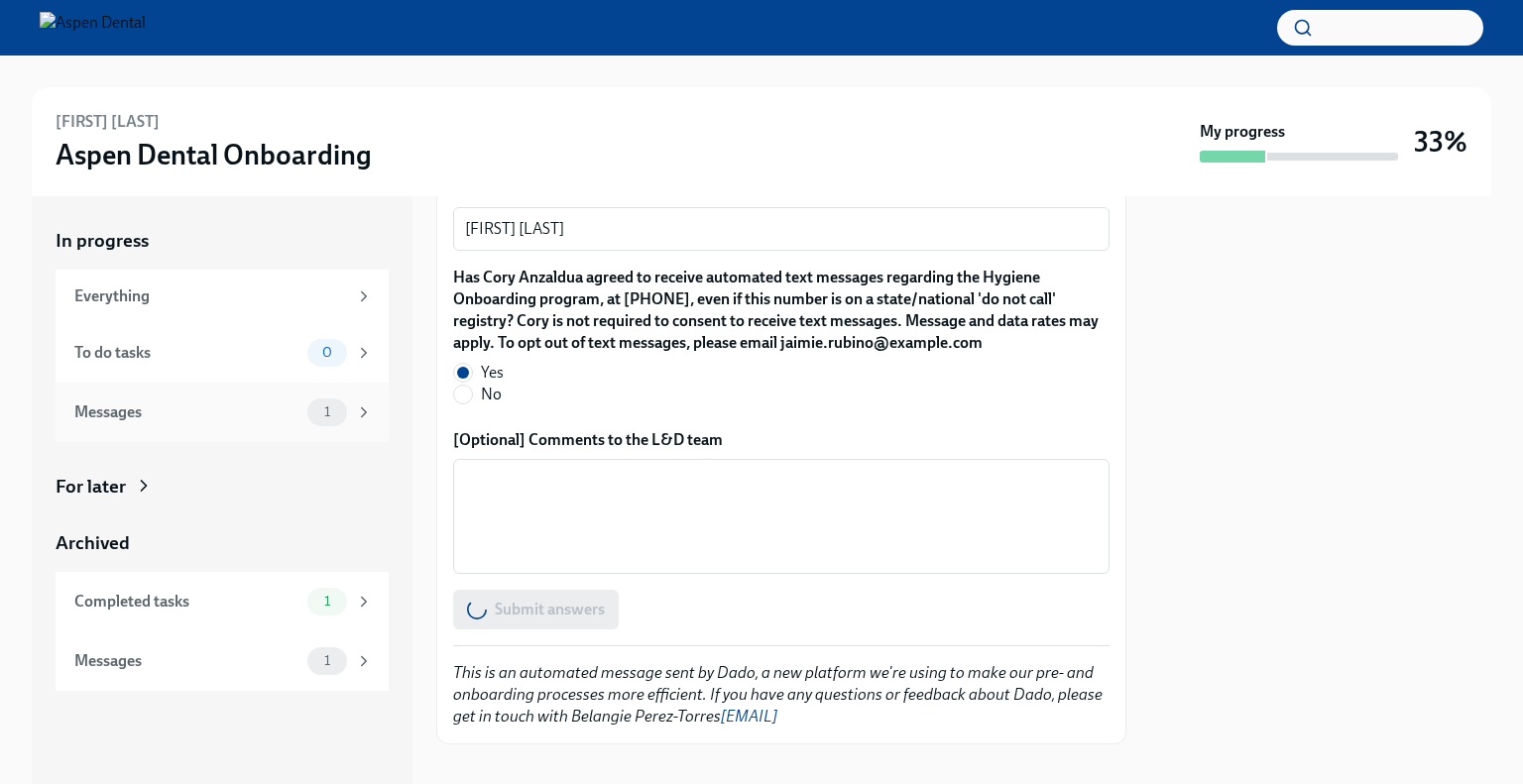 click on "Messages" at bounding box center [186, 412] 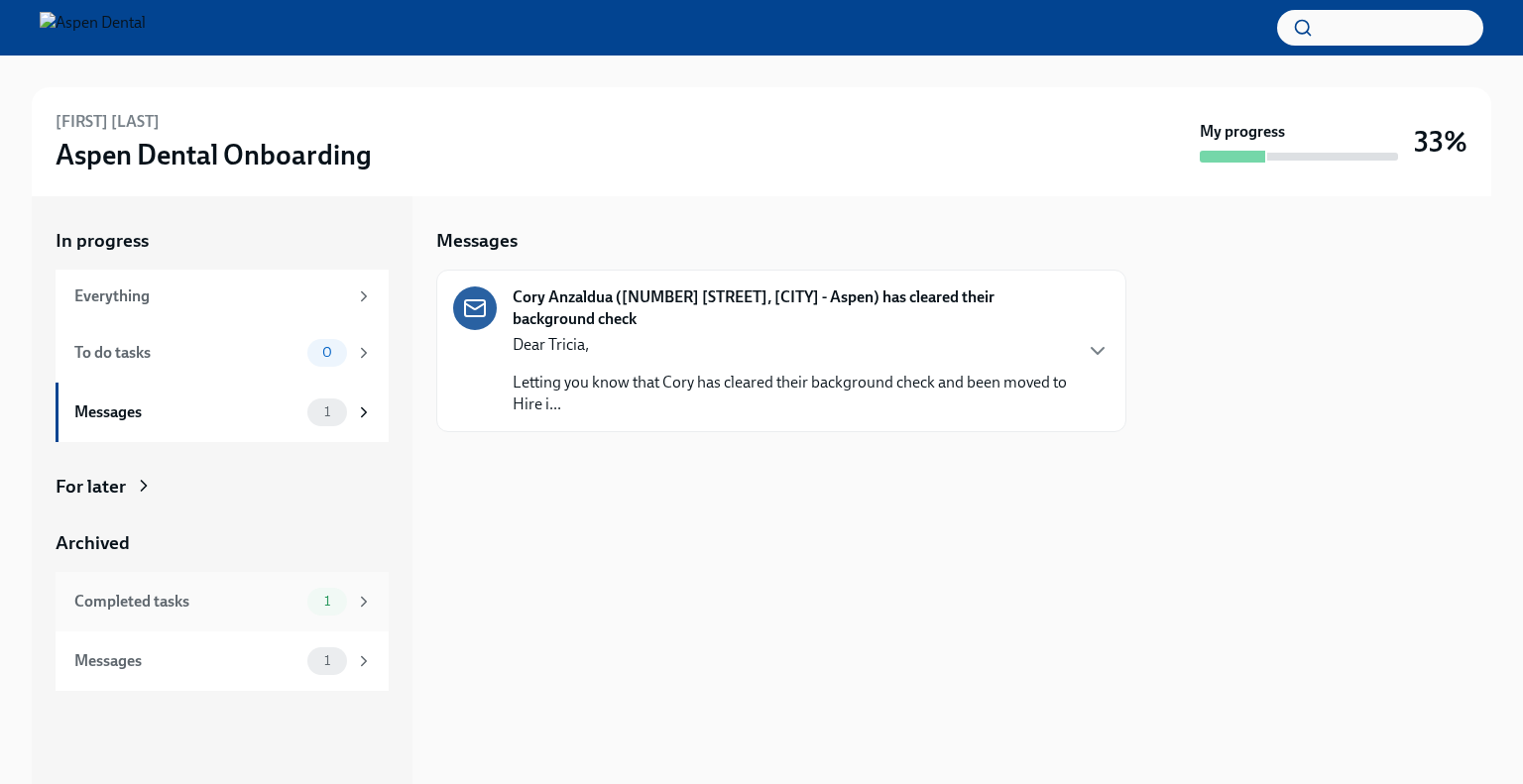 click on "Completed tasks" at bounding box center [186, 602] 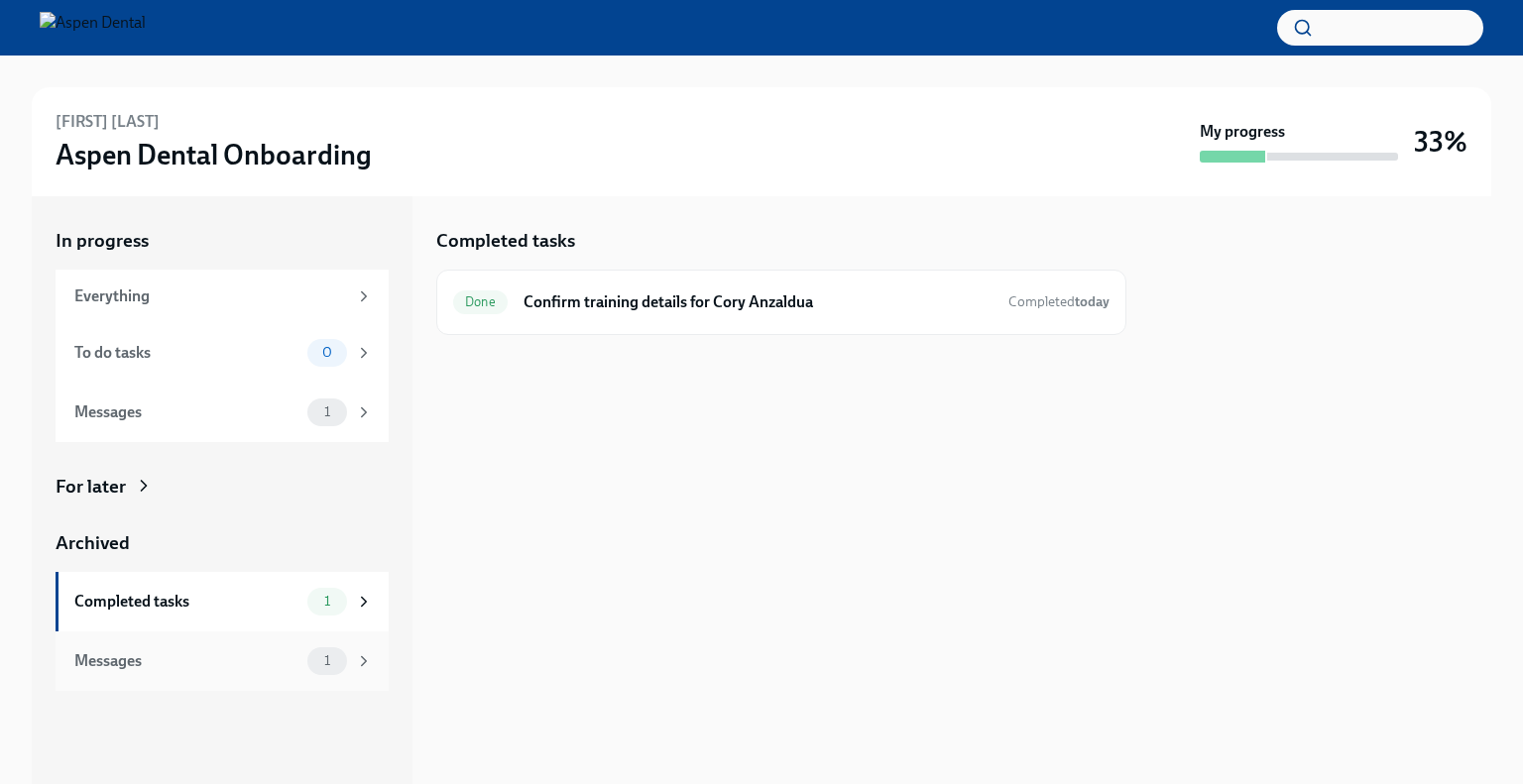 click on "Messages 1" at bounding box center [223, 661] 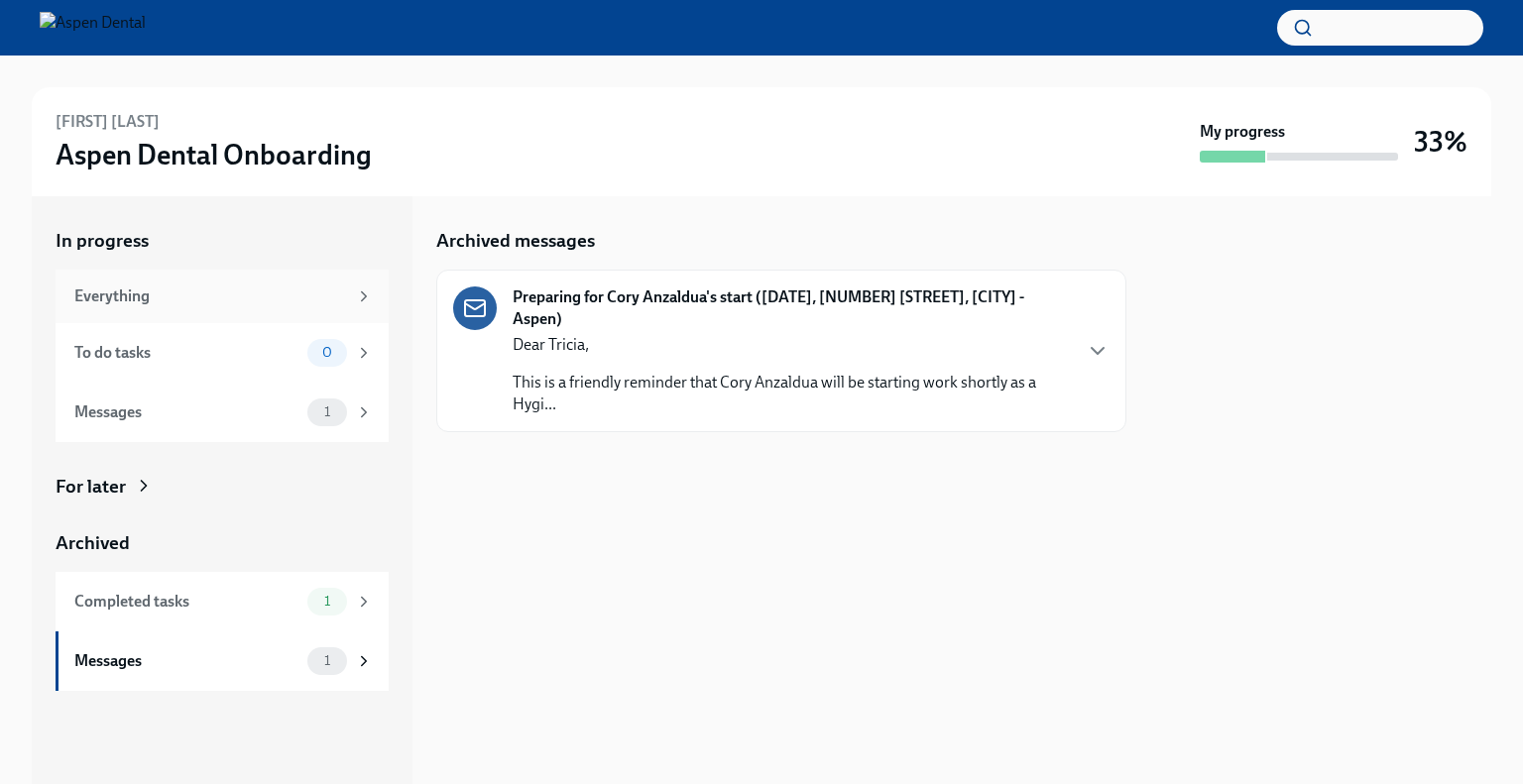 click on "Everything" at bounding box center (210, 296) 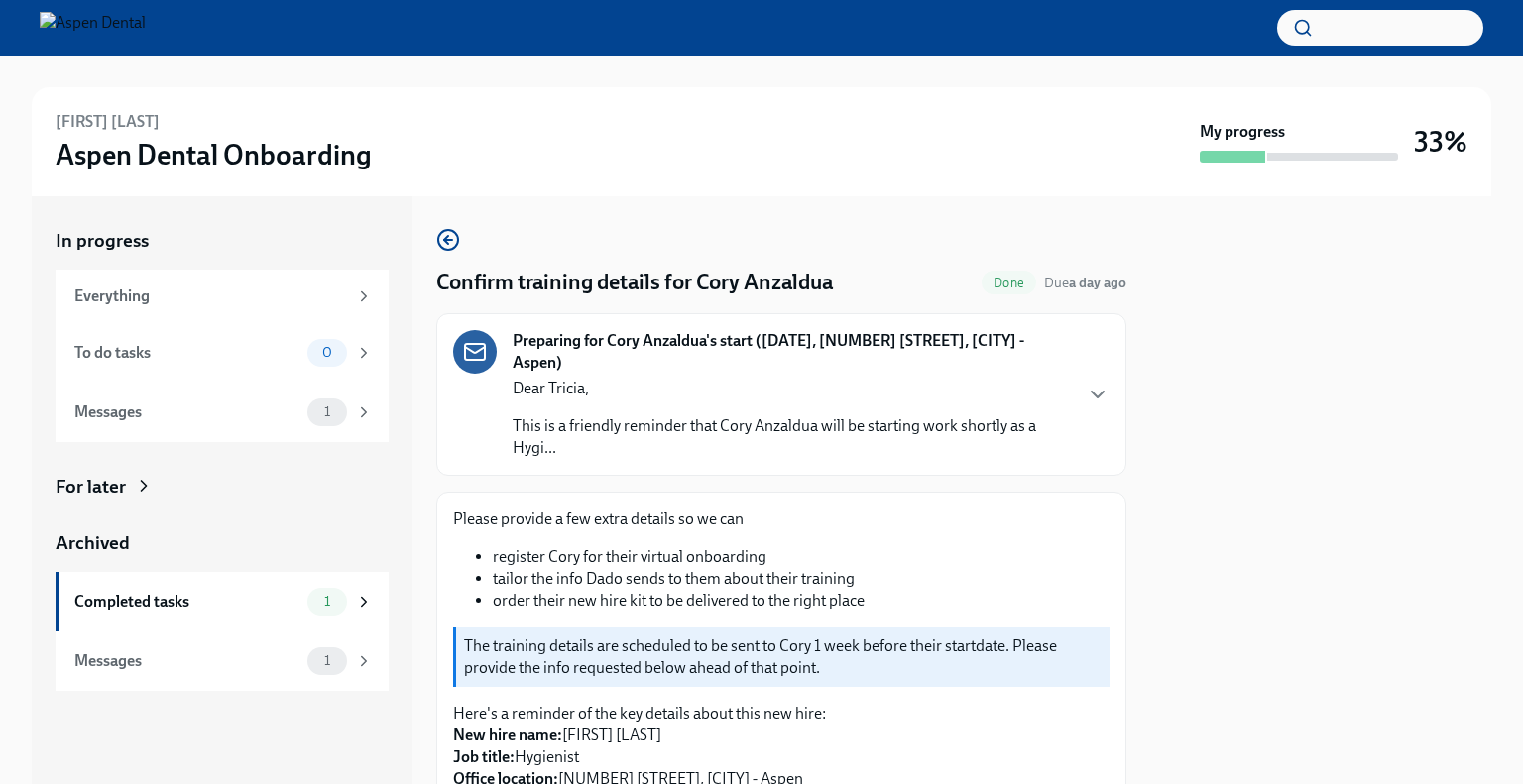 type on "sH0Qd4ANU" 